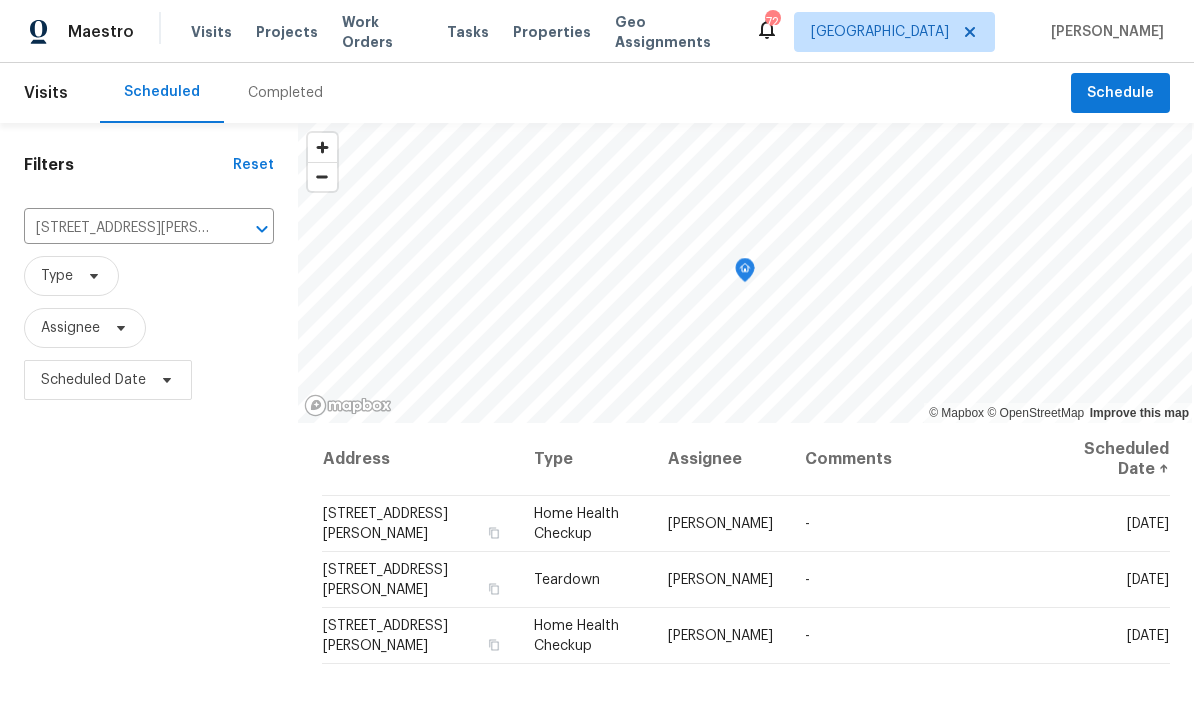 scroll, scrollTop: 0, scrollLeft: 0, axis: both 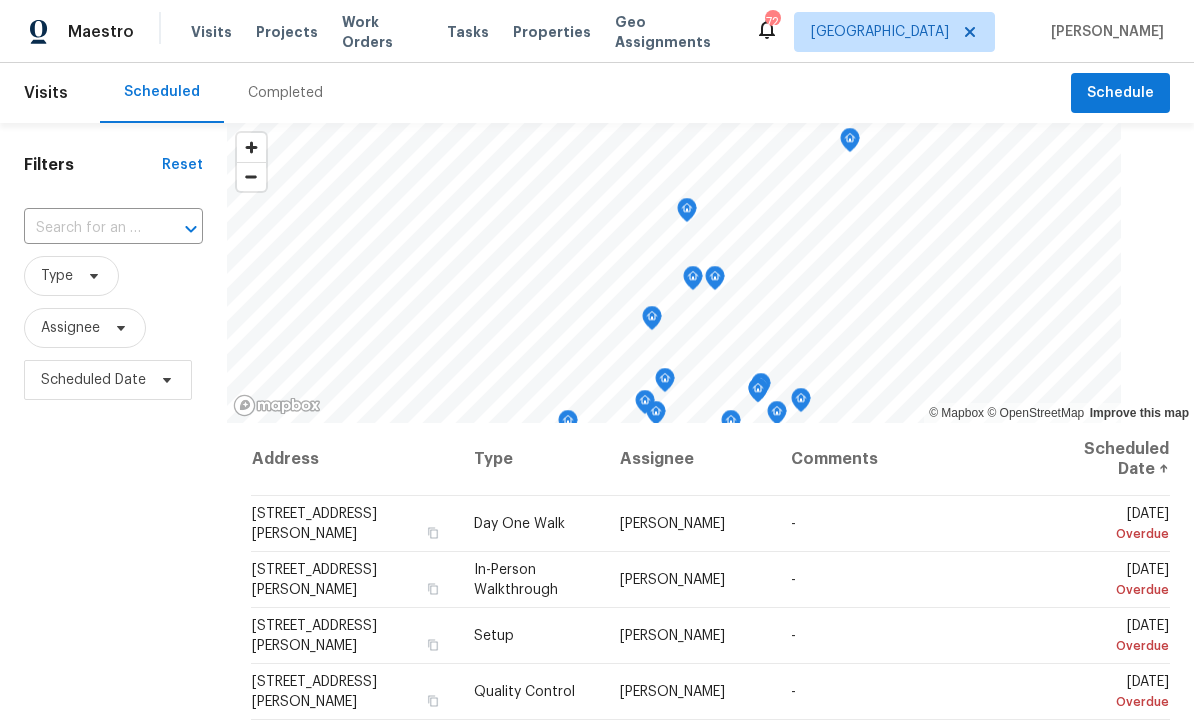 click at bounding box center [85, 228] 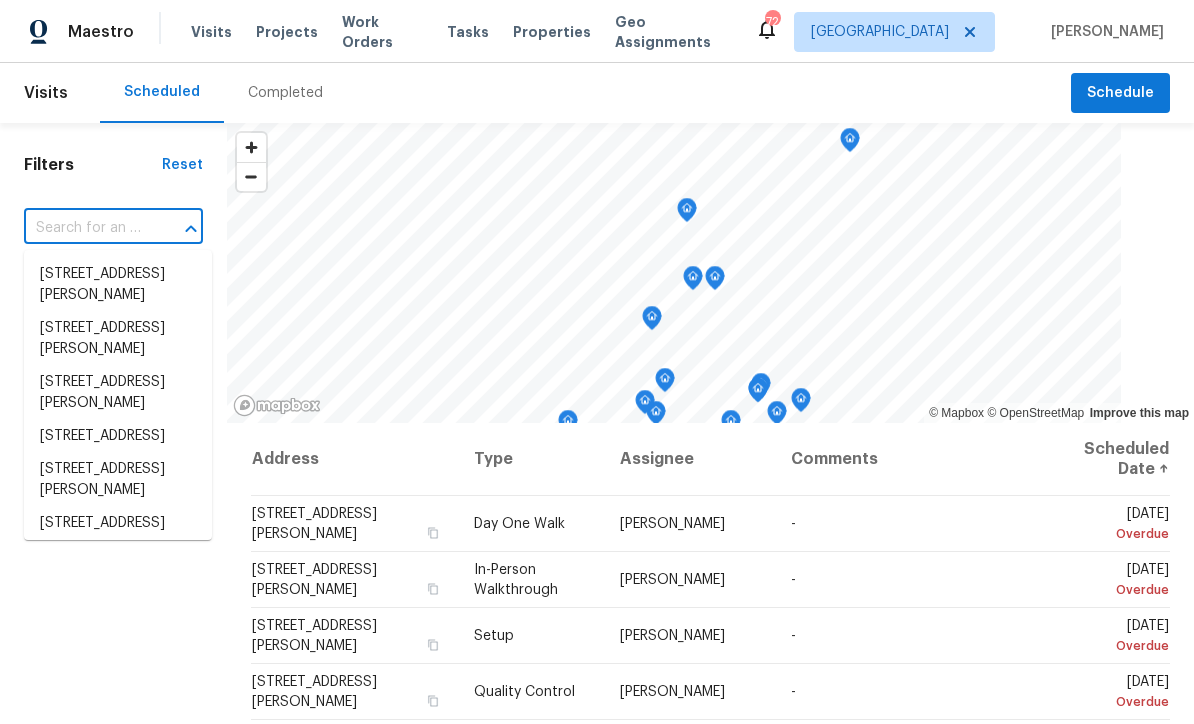 click at bounding box center (85, 228) 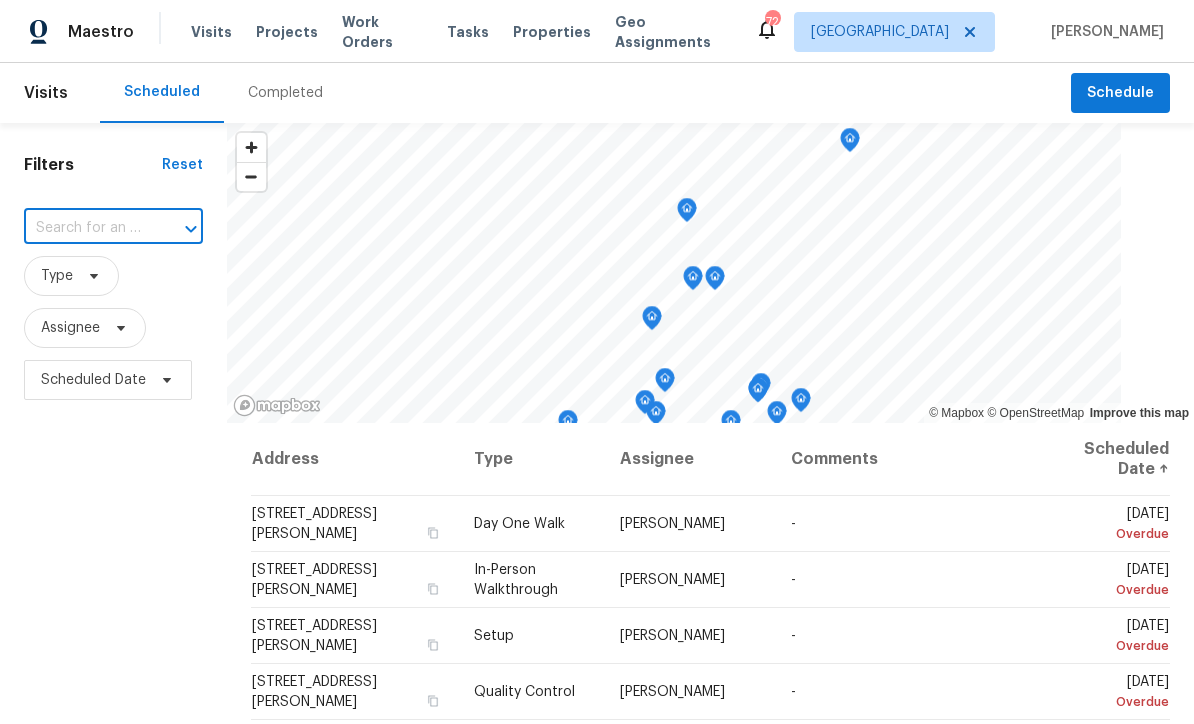 paste on "93 Wolfridge Ct, Dallas, GA 30132" 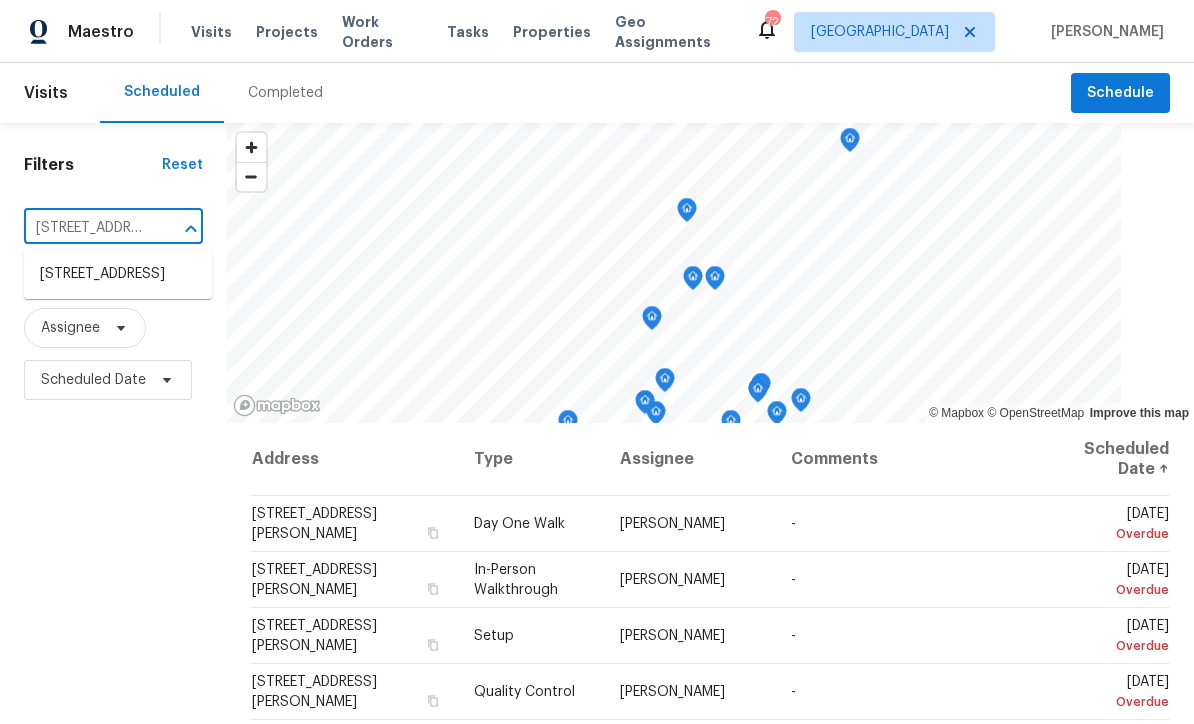 click on "93 Wolfridge Ct, Dallas, GA 30132" at bounding box center (118, 274) 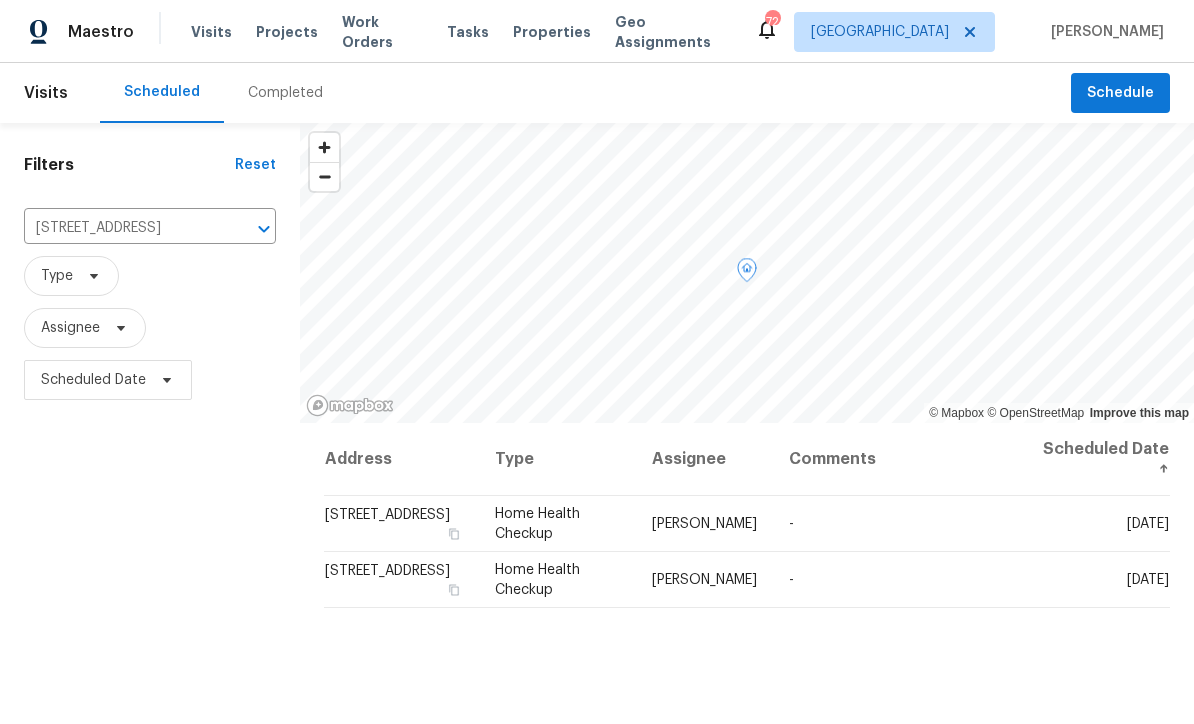 click 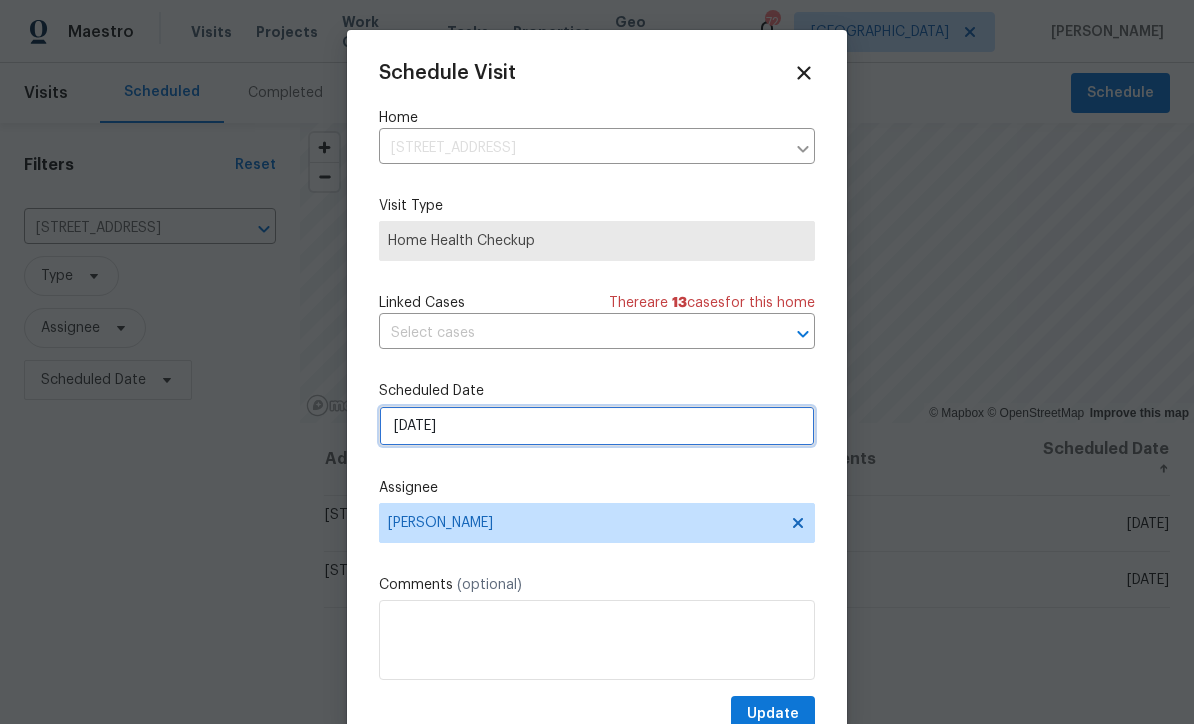 click on "7/19/2025" at bounding box center [597, 426] 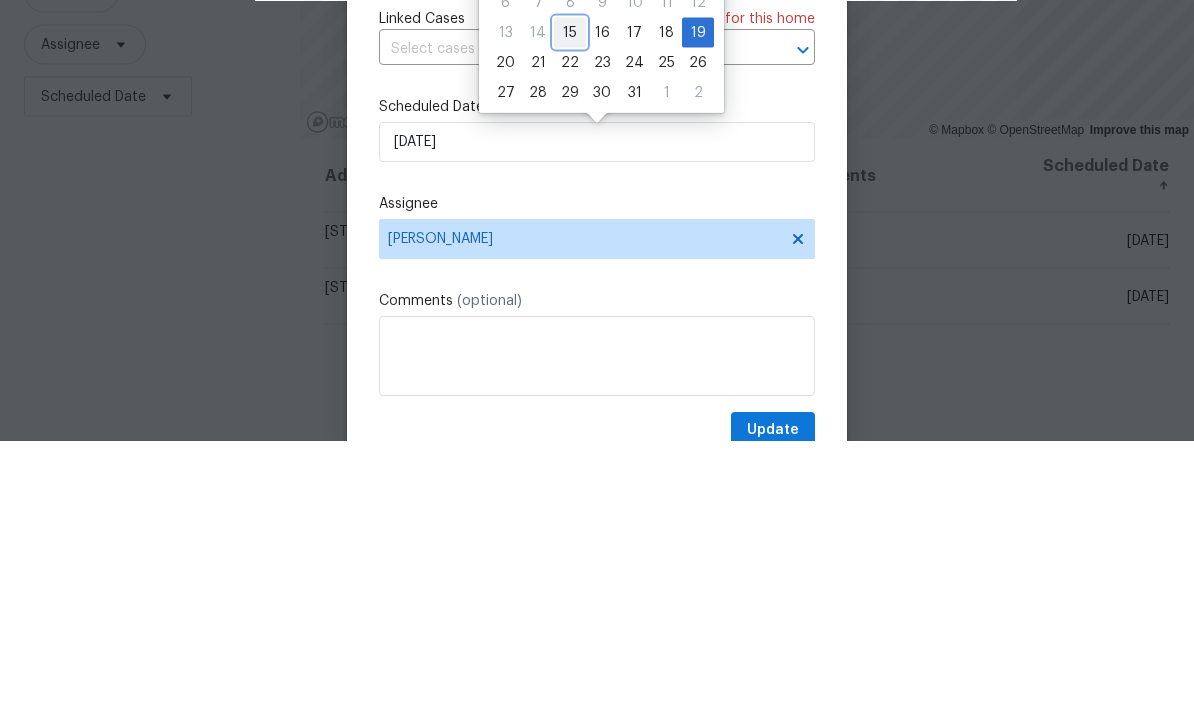 click on "15" at bounding box center (570, 316) 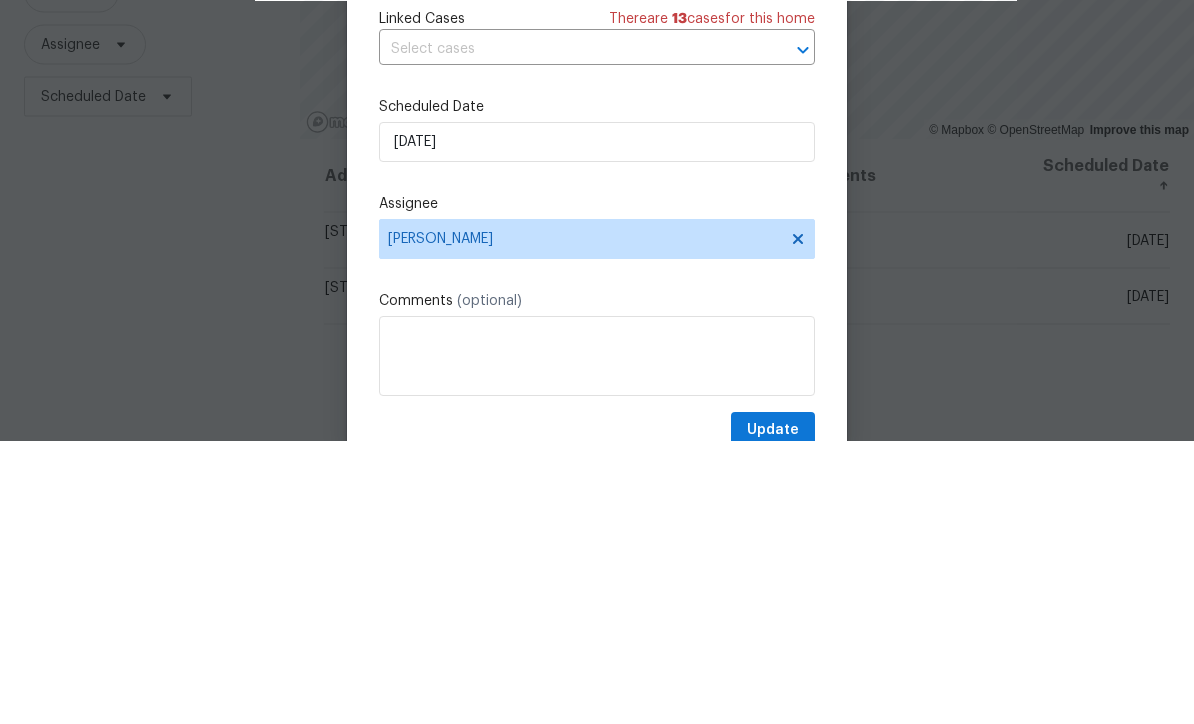 scroll, scrollTop: 66, scrollLeft: 0, axis: vertical 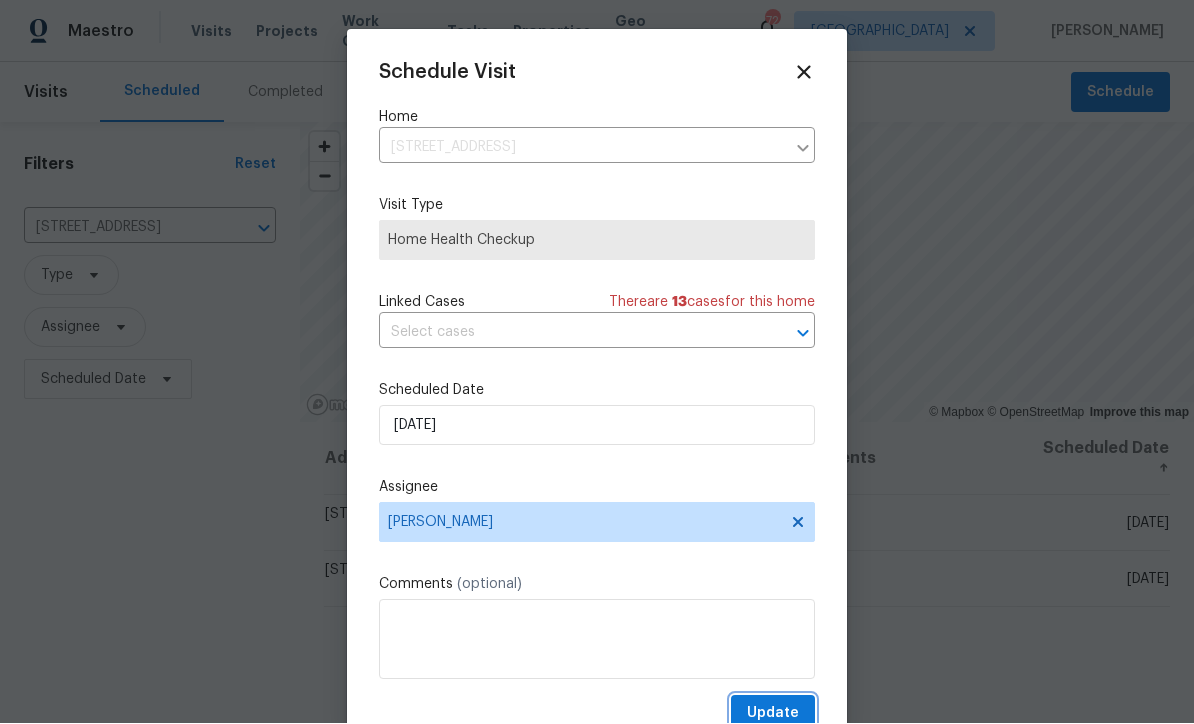 click on "Update" at bounding box center [773, 714] 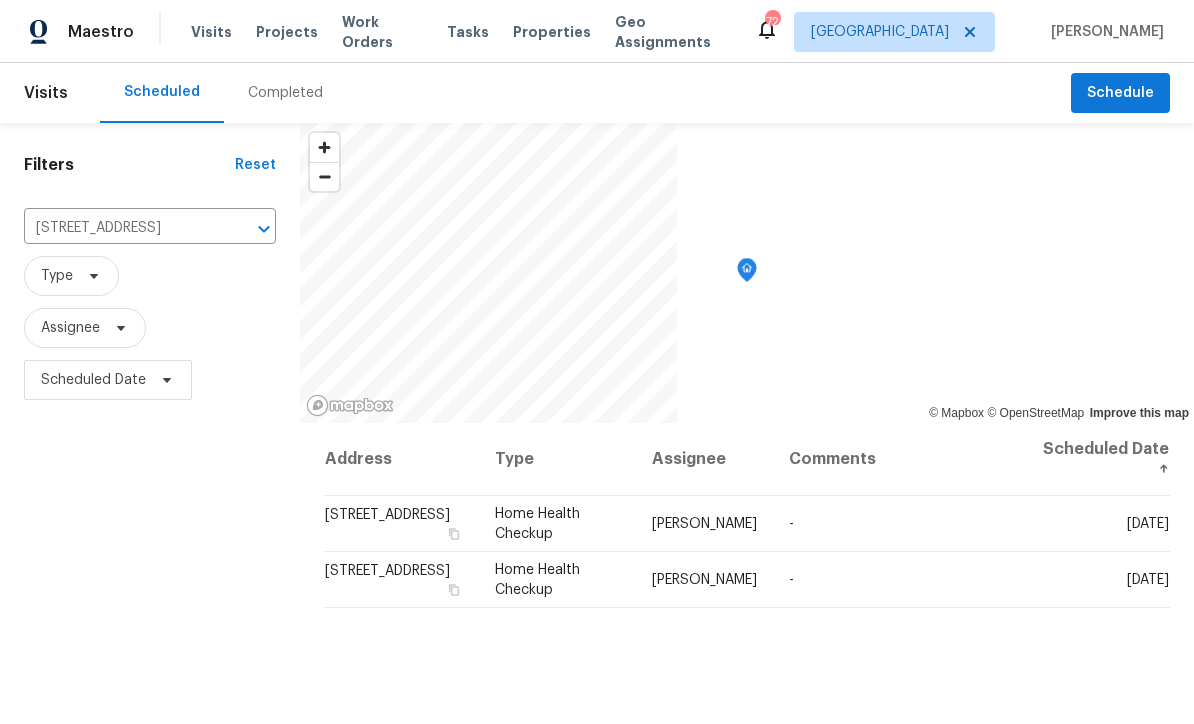 scroll, scrollTop: 0, scrollLeft: 0, axis: both 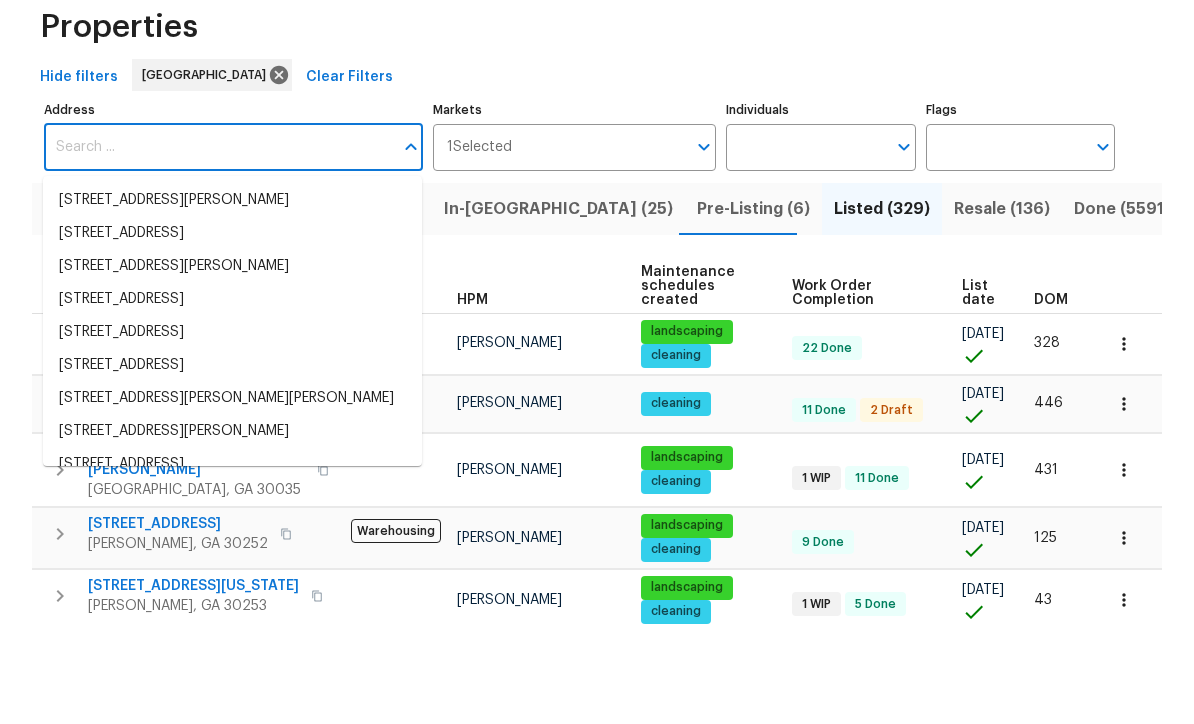 click on "Address" at bounding box center (218, 247) 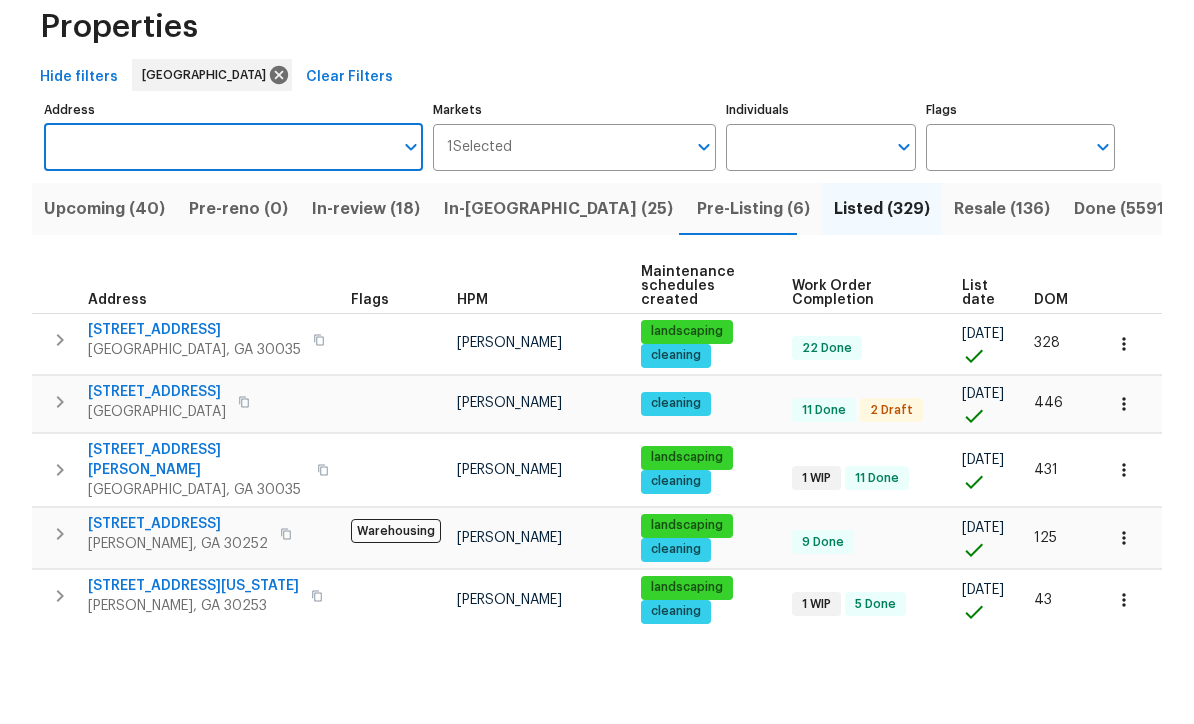 type on "93 Wolfridge Ct, Dallas, GA 30132" 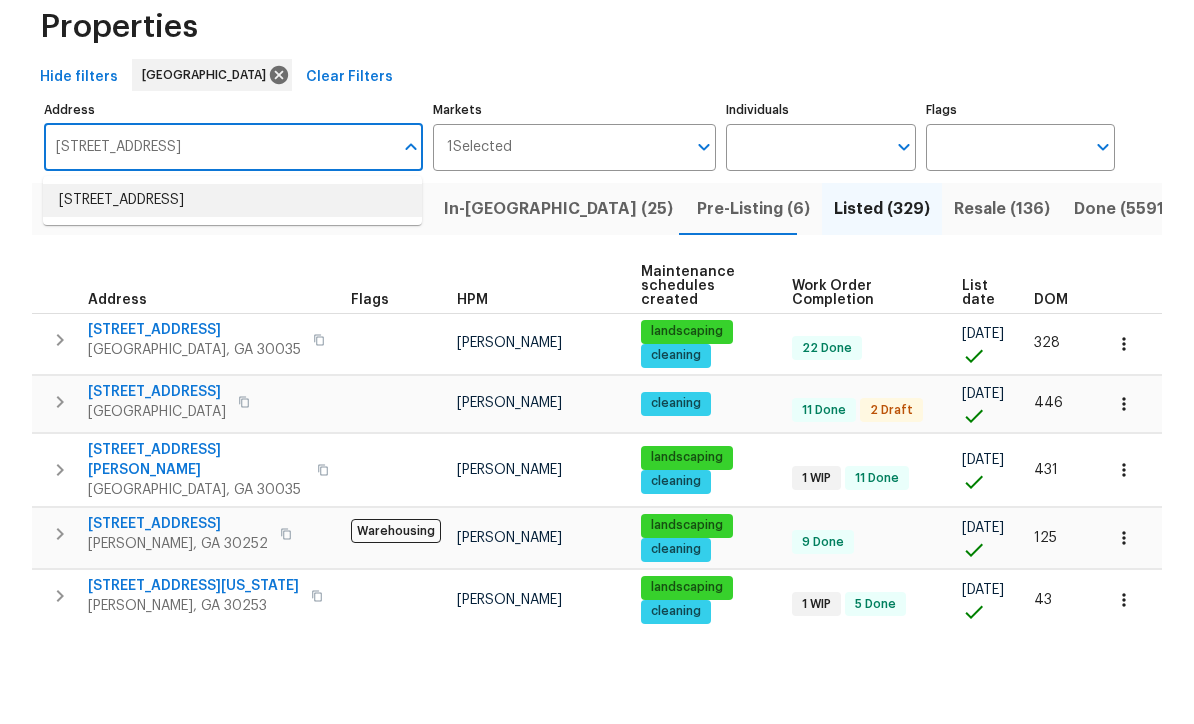 click on "93 Wolfridge Ct Dallas GA 30132" at bounding box center (232, 300) 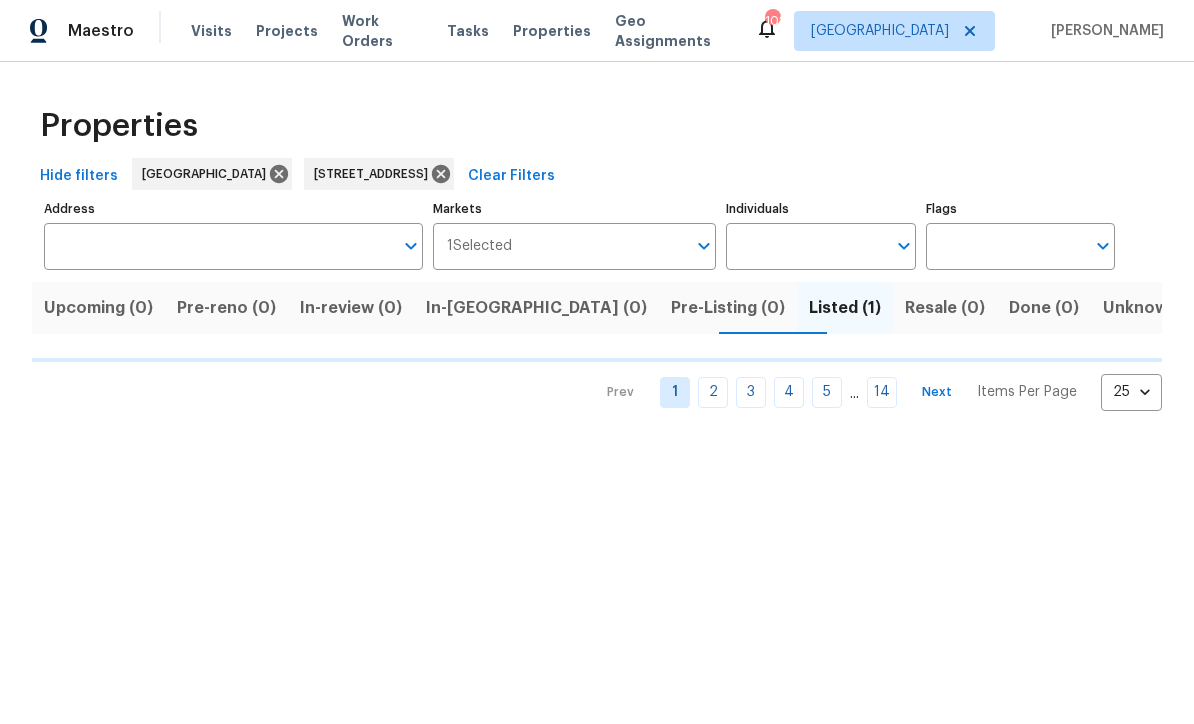 type on "93 Wolfridge Ct Dallas GA 30132" 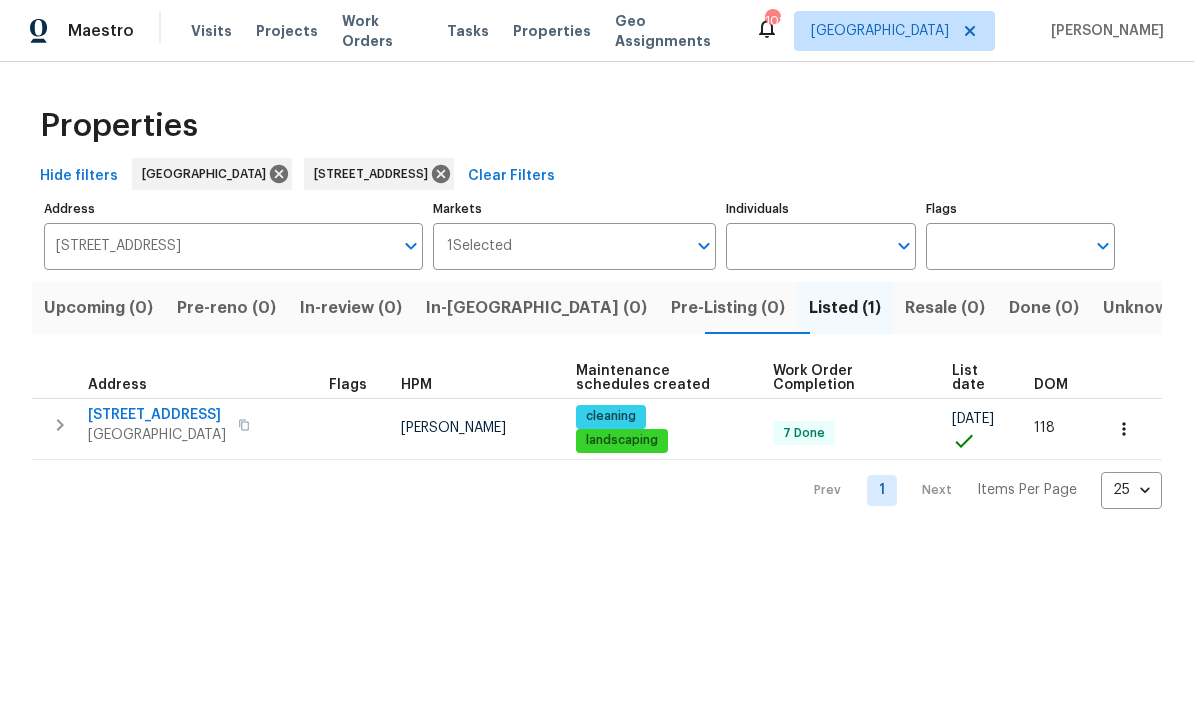 click on "93 Wolfridge Ct" at bounding box center [157, 416] 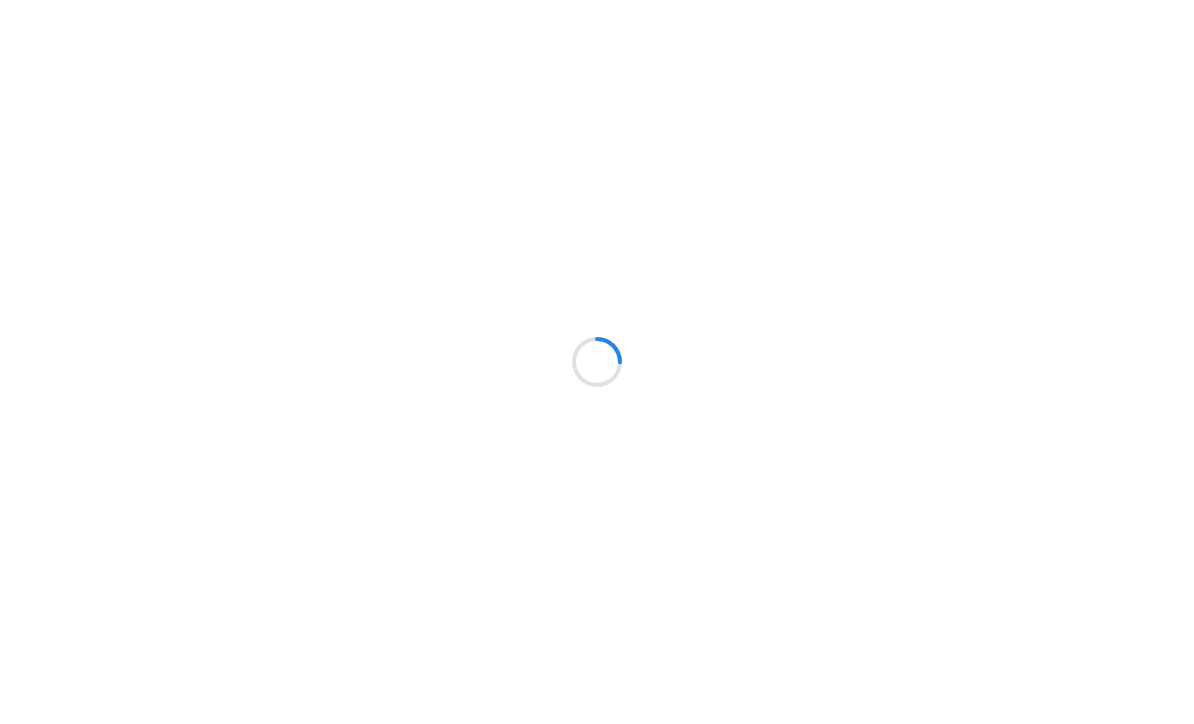 scroll, scrollTop: 0, scrollLeft: 0, axis: both 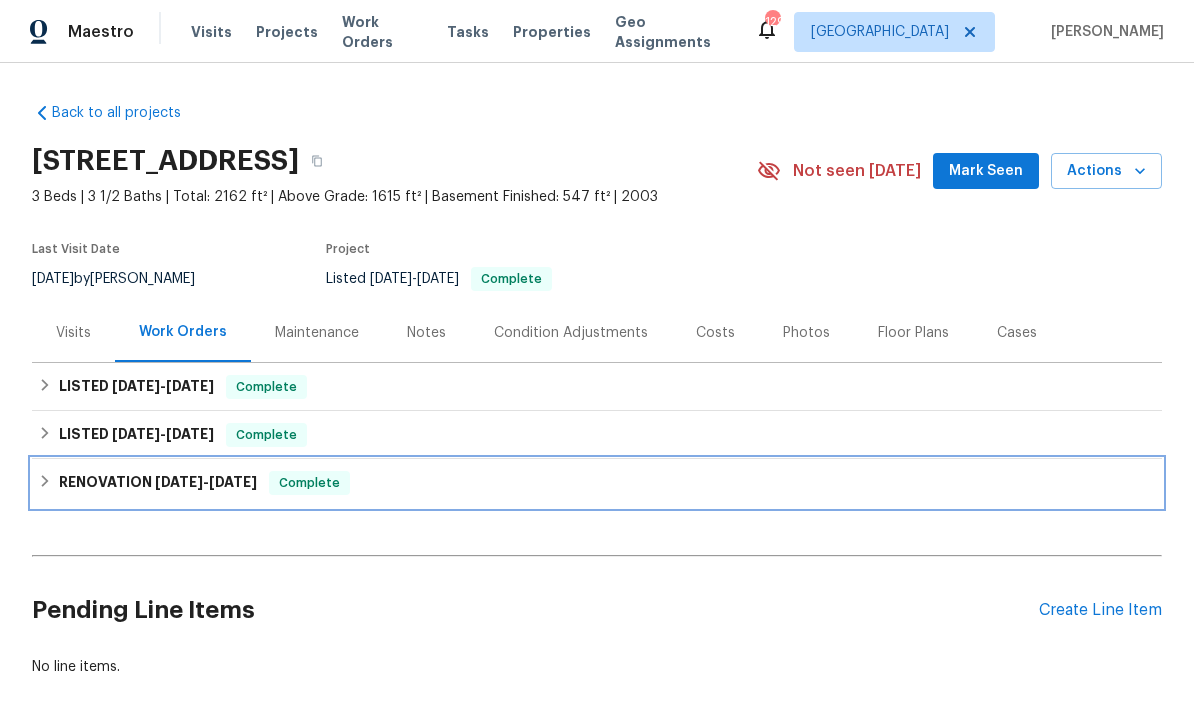 click on "RENOVATION   3/5/25  -  3/14/25" at bounding box center [158, 483] 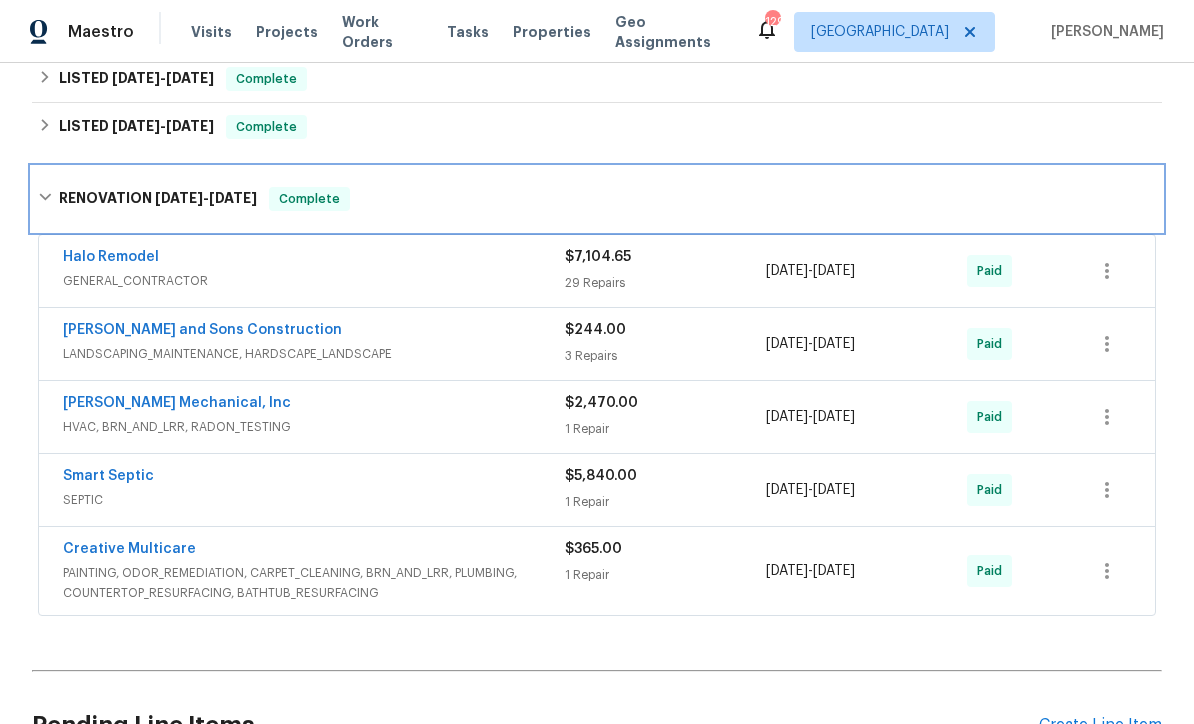 scroll, scrollTop: 309, scrollLeft: 0, axis: vertical 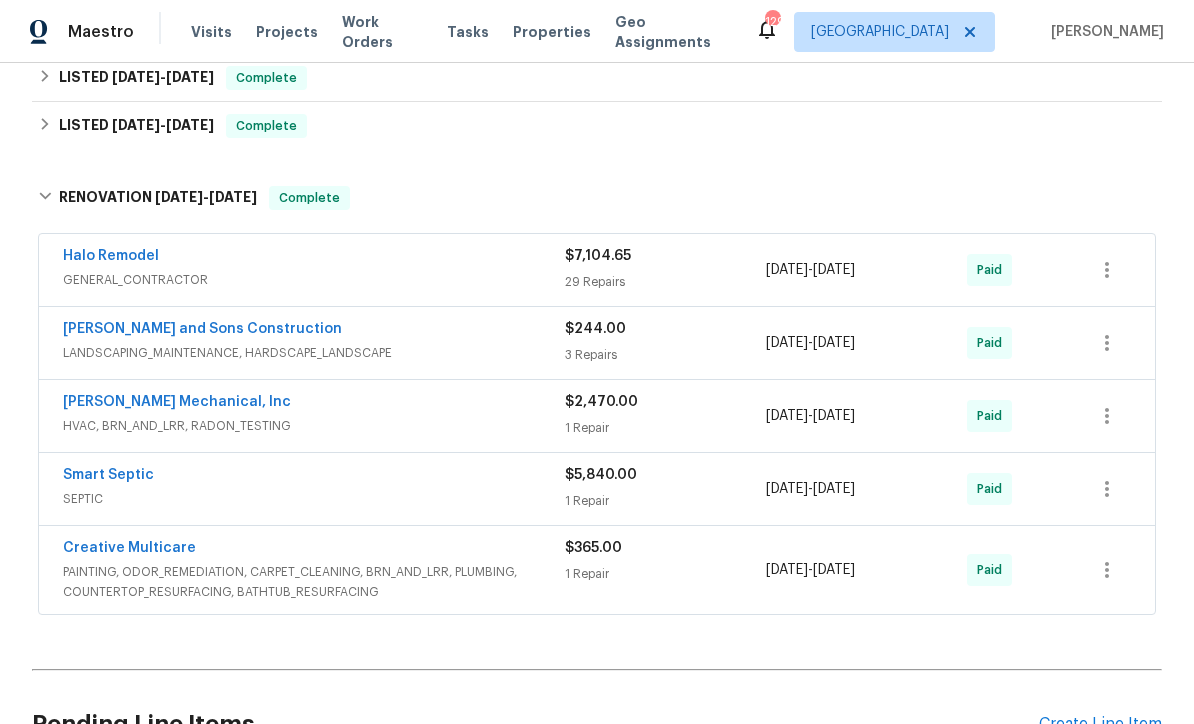 click on "Creative Multicare" at bounding box center (129, 548) 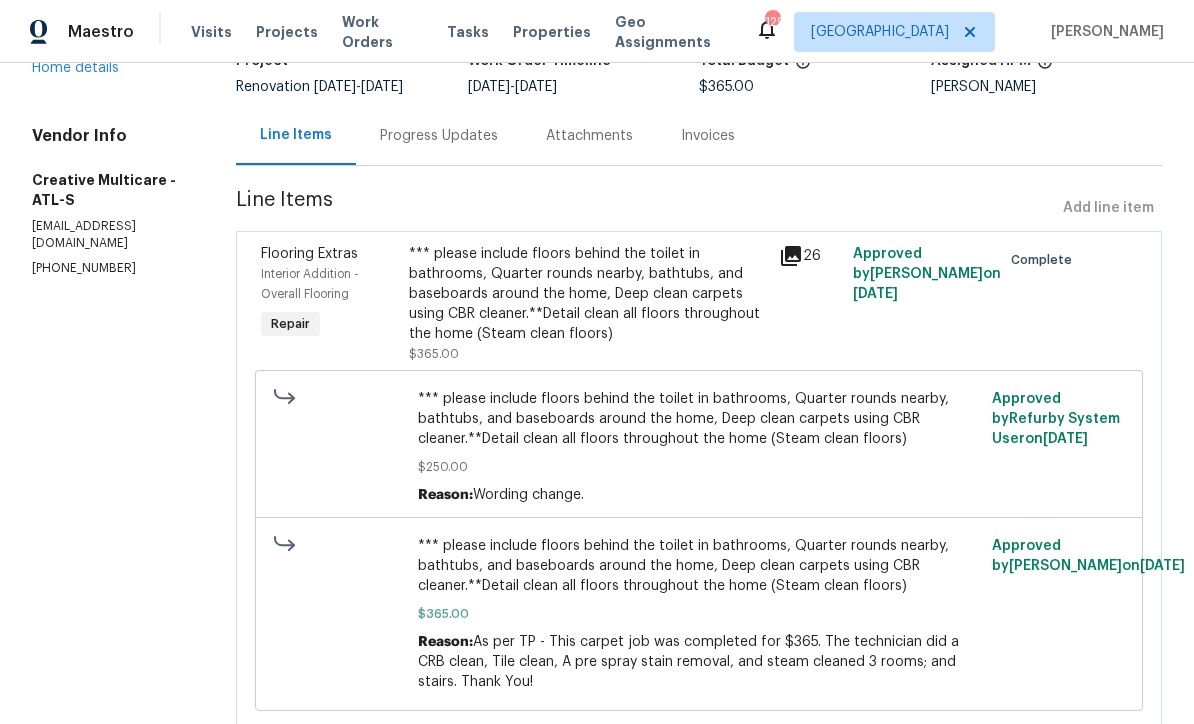 scroll, scrollTop: 152, scrollLeft: 0, axis: vertical 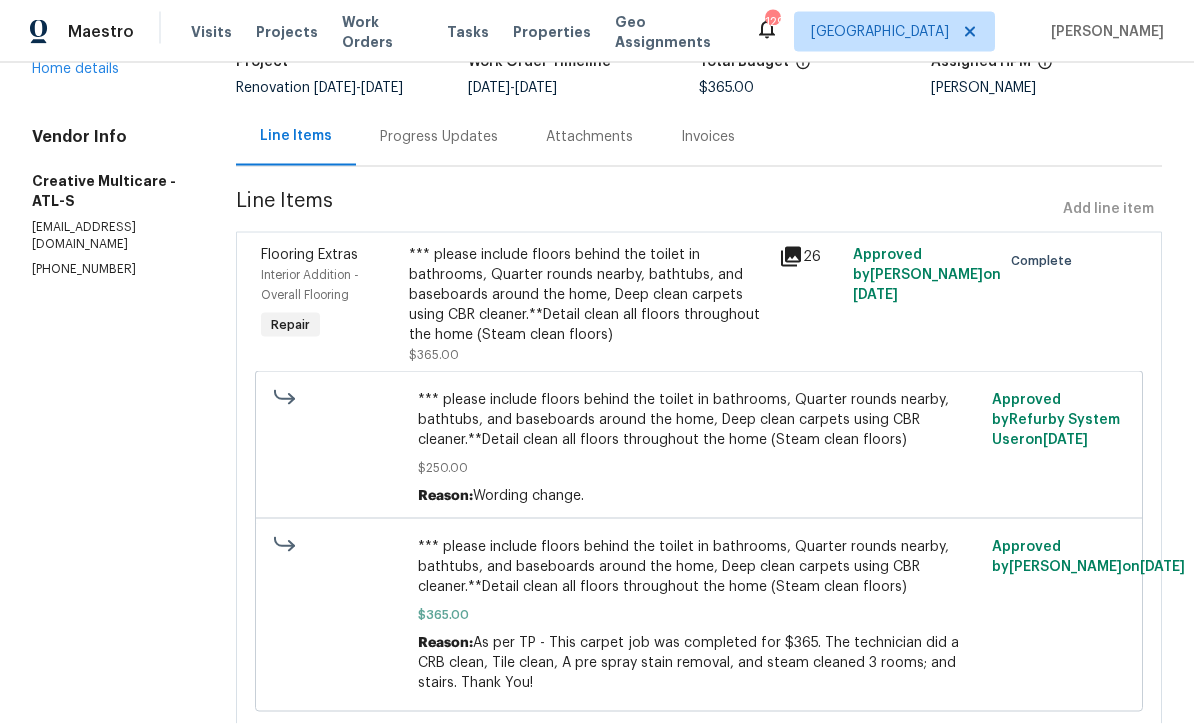 click on "Progress Updates" at bounding box center [439, 137] 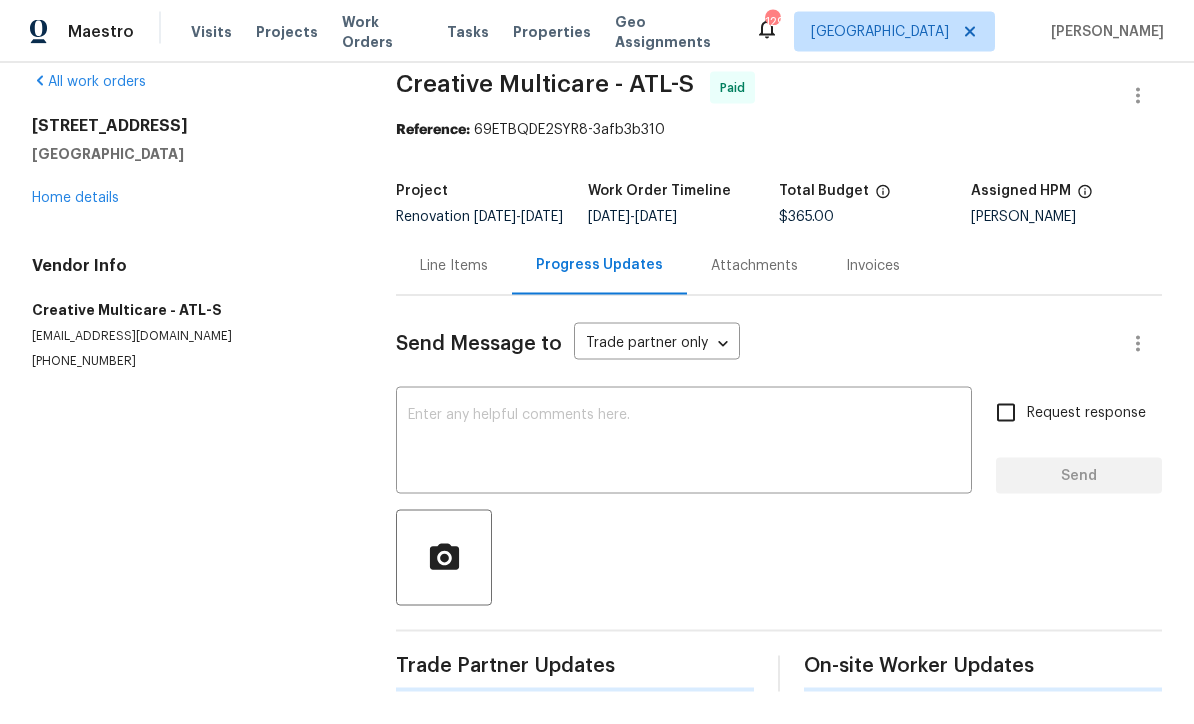 scroll, scrollTop: 38, scrollLeft: 0, axis: vertical 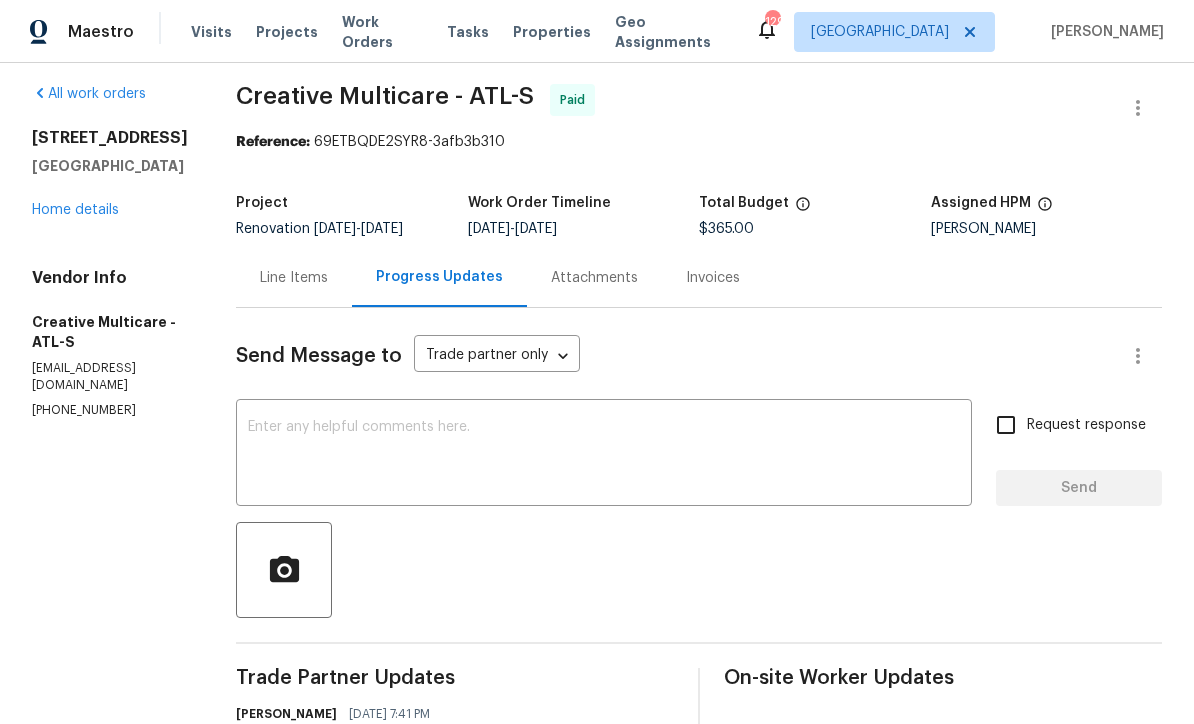 click on "Home details" at bounding box center (75, 210) 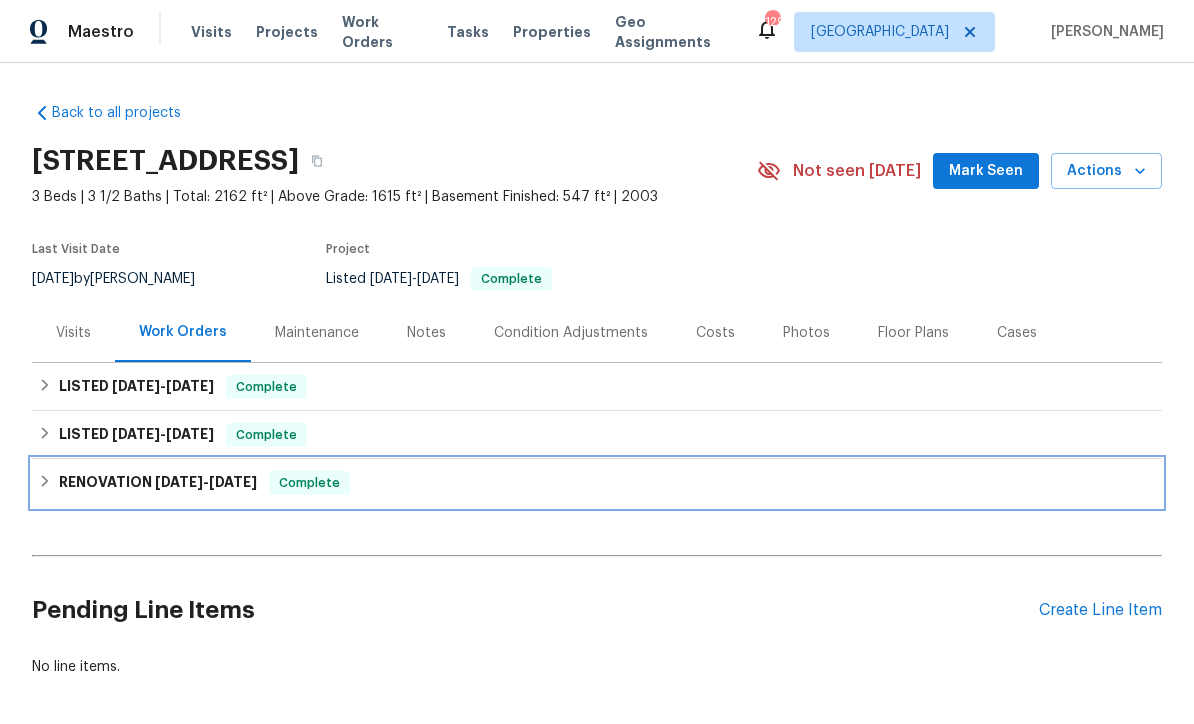 click on "RENOVATION   3/5/25  -  3/14/25" at bounding box center (158, 483) 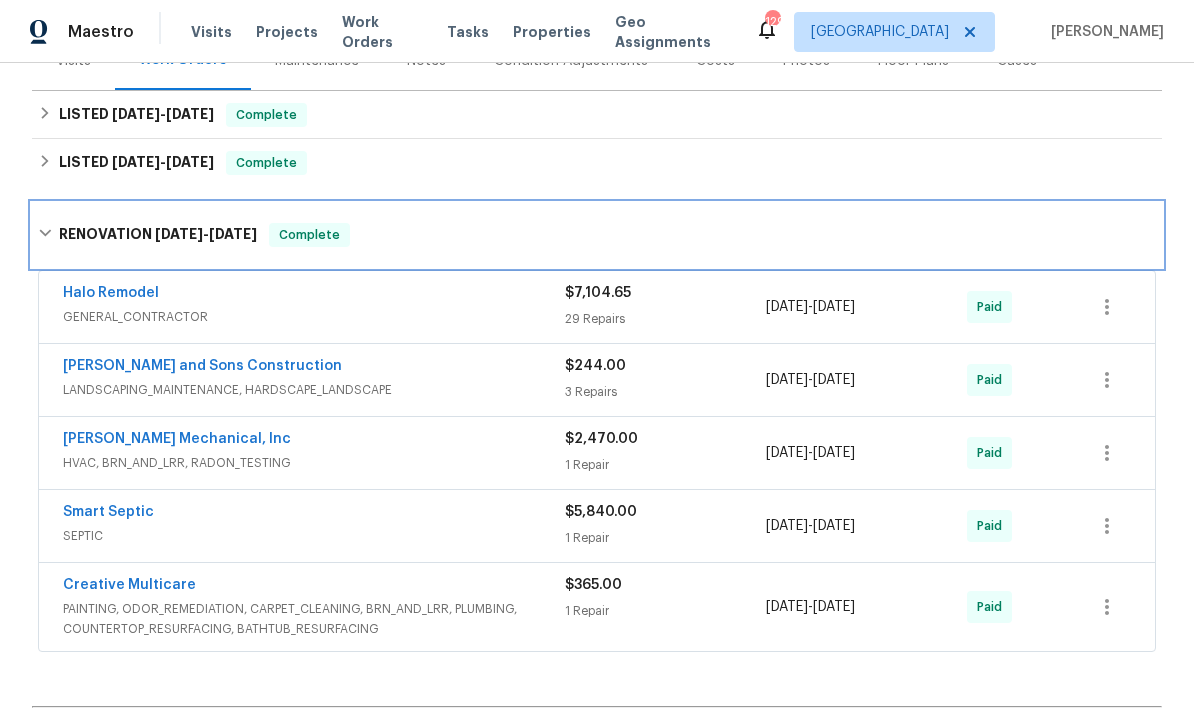 scroll, scrollTop: 273, scrollLeft: 0, axis: vertical 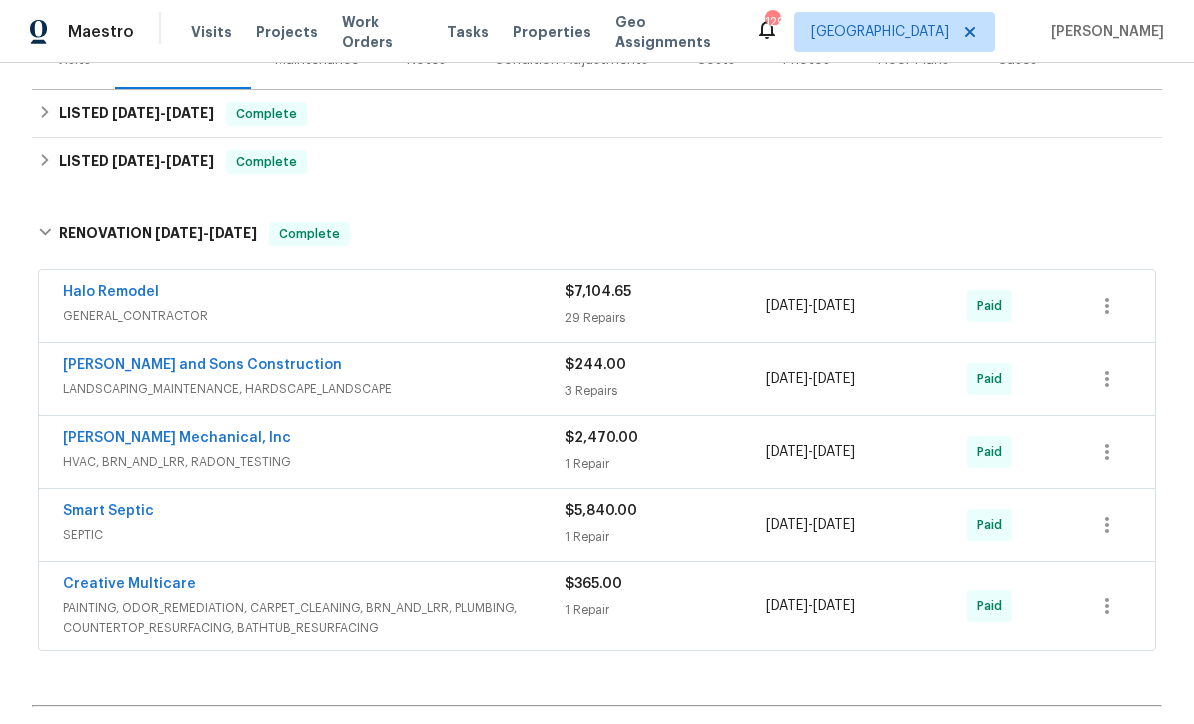 click on "Smart Septic" at bounding box center [108, 511] 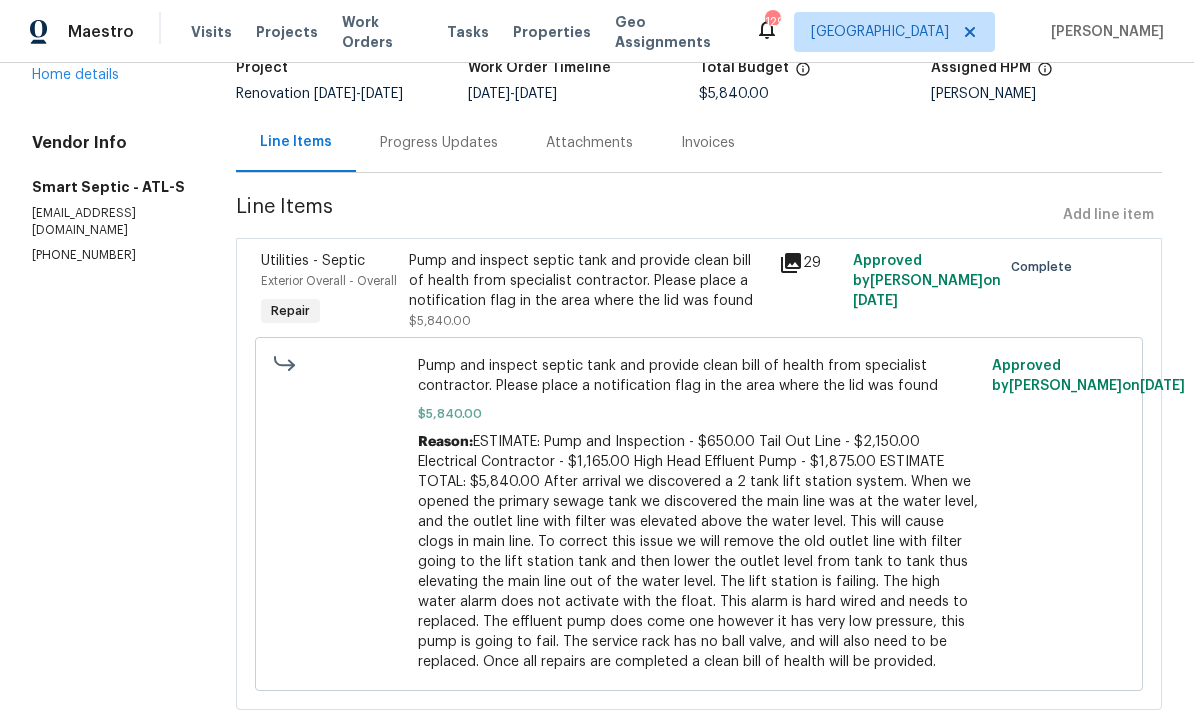 scroll, scrollTop: 145, scrollLeft: 0, axis: vertical 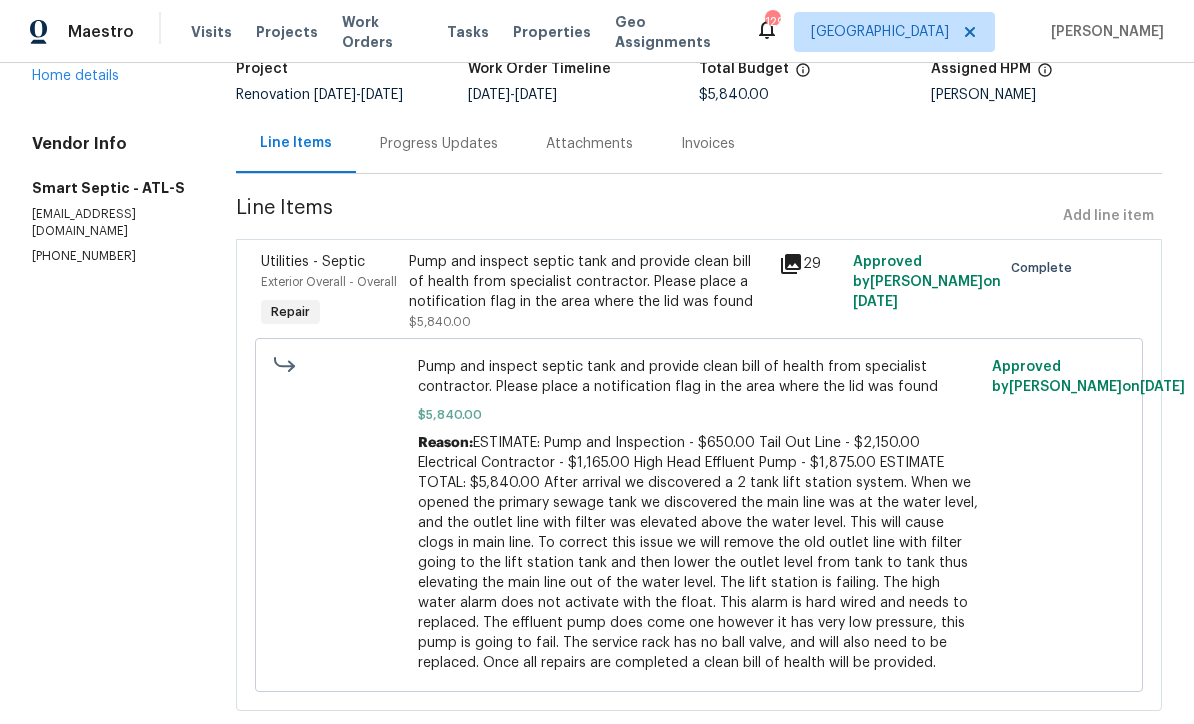 click on "Pump and inspect septic tank and provide clean bill of health from specialist contractor. Please place a notification flag in the area where the lid was found" at bounding box center [588, 282] 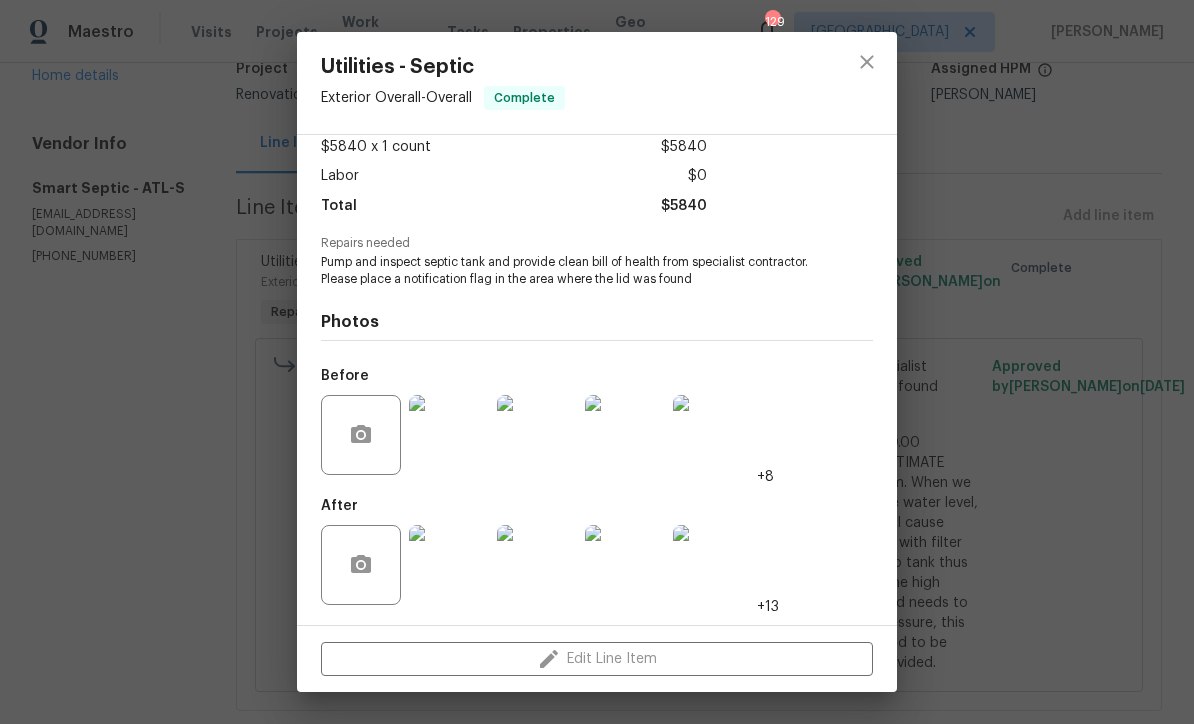 scroll, scrollTop: 118, scrollLeft: 0, axis: vertical 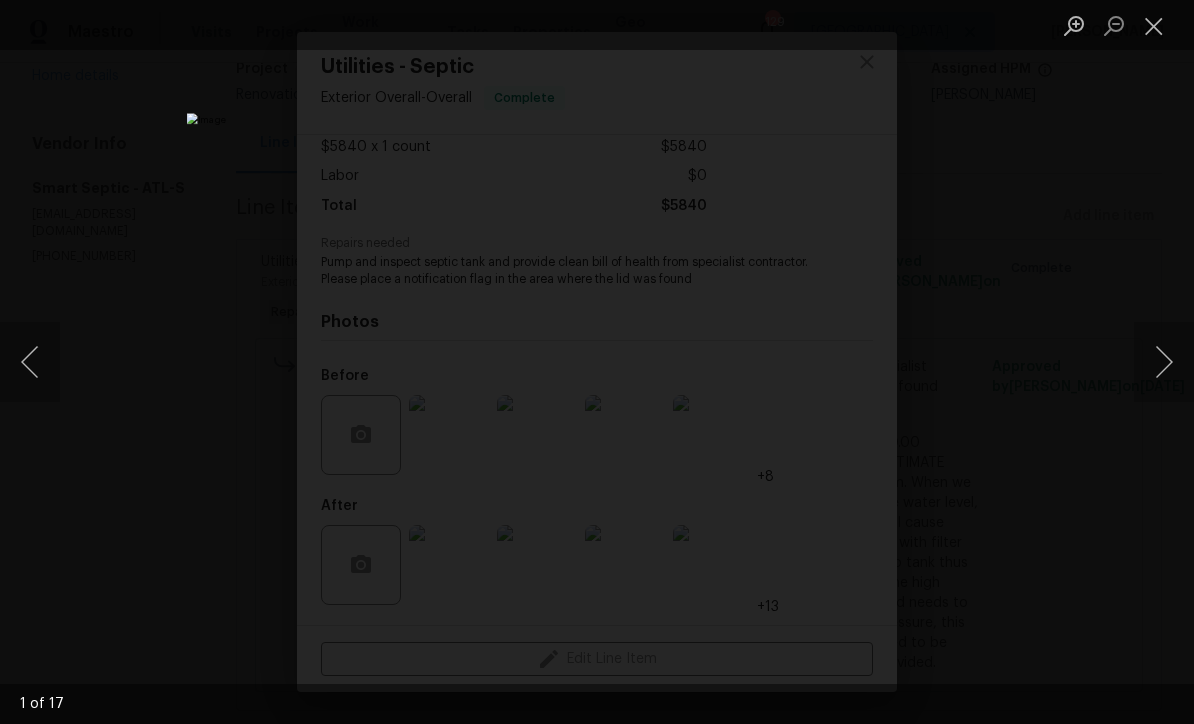 click at bounding box center (1164, 362) 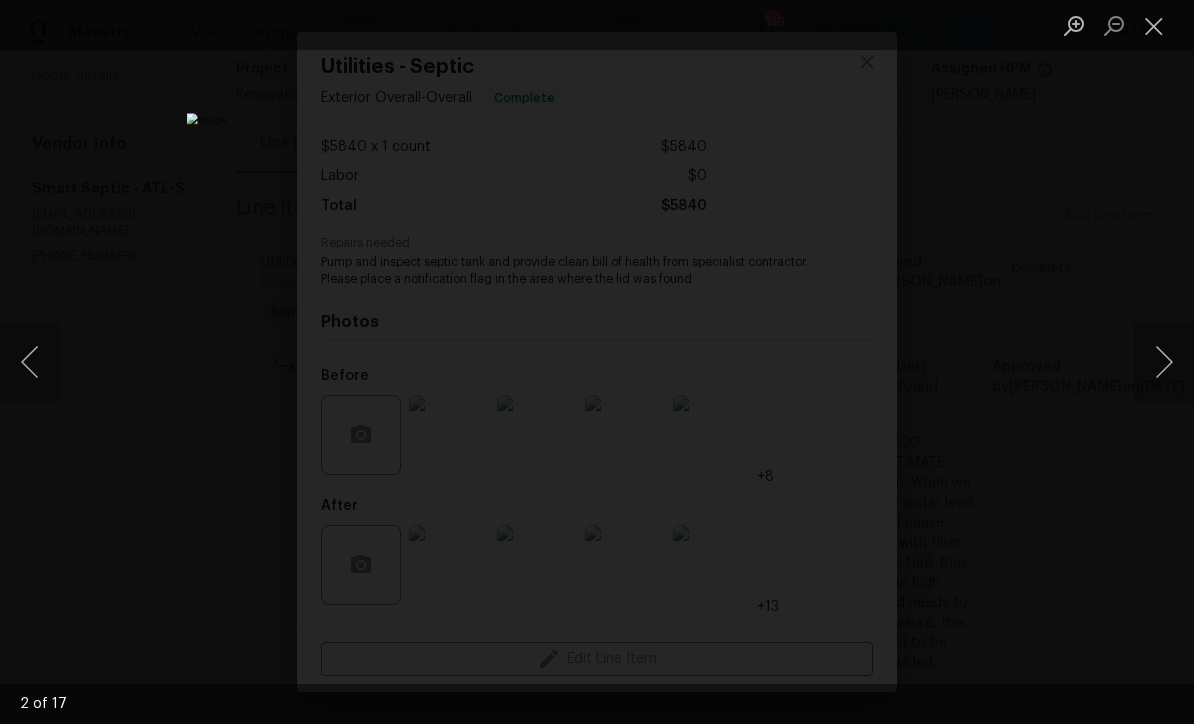 click at bounding box center (1164, 362) 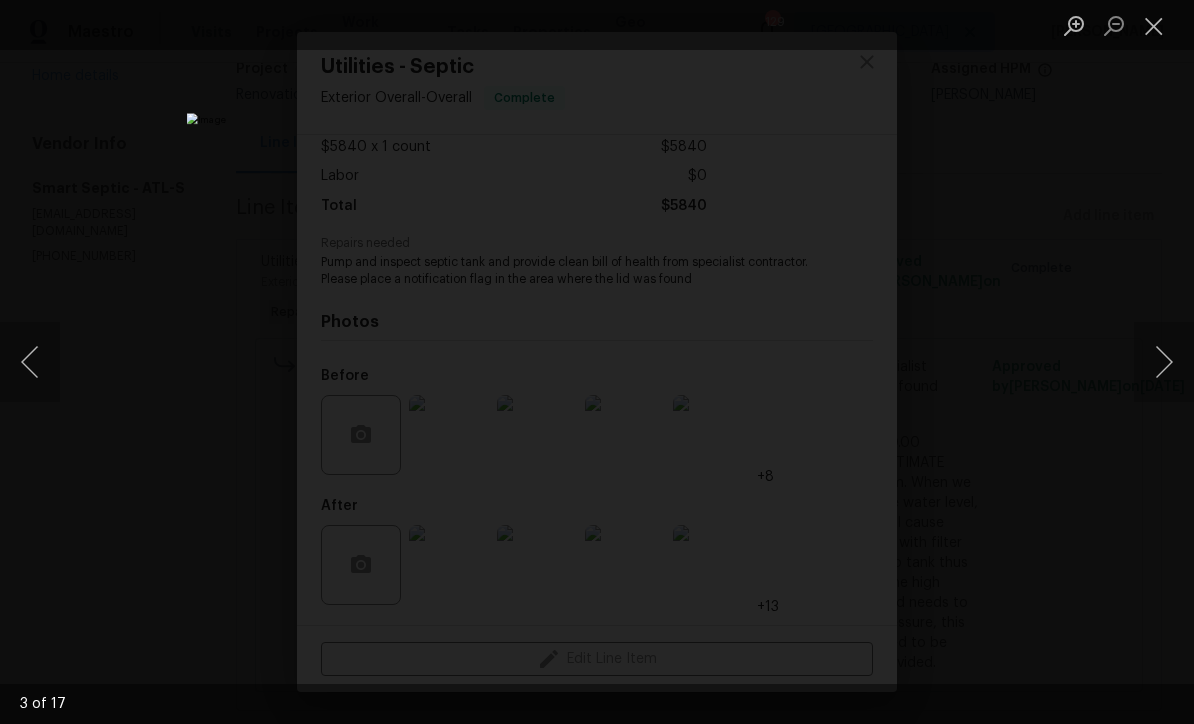 click at bounding box center (1164, 362) 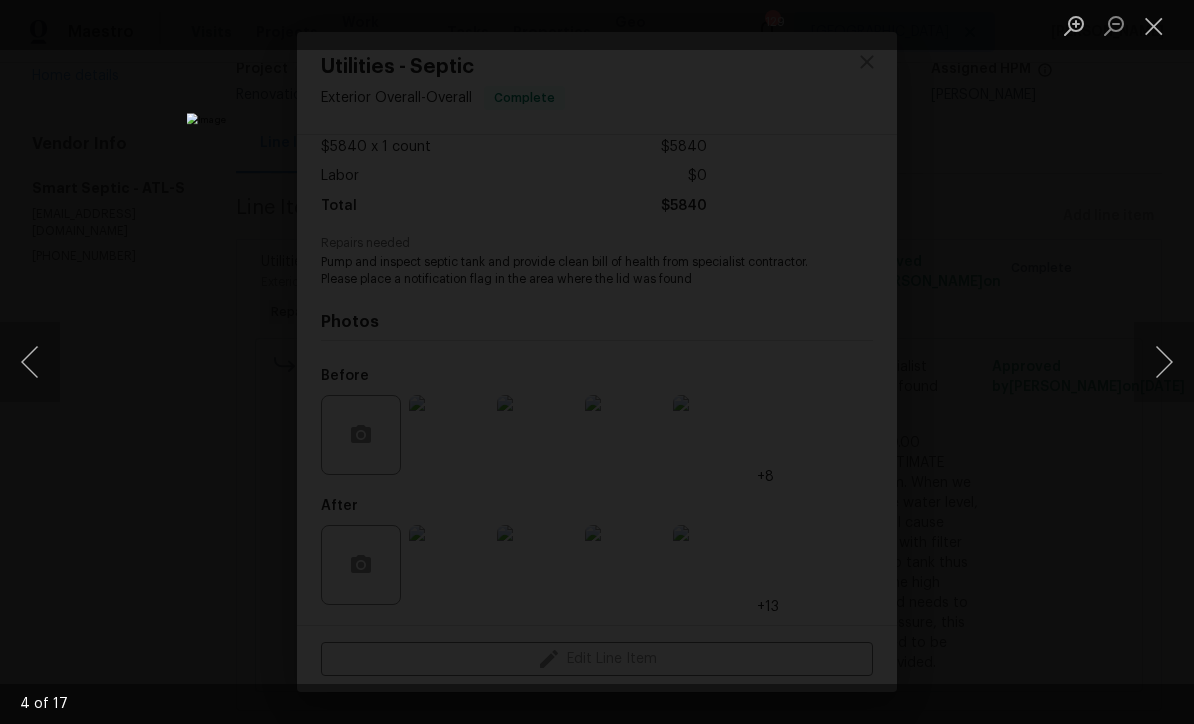 click at bounding box center [1164, 362] 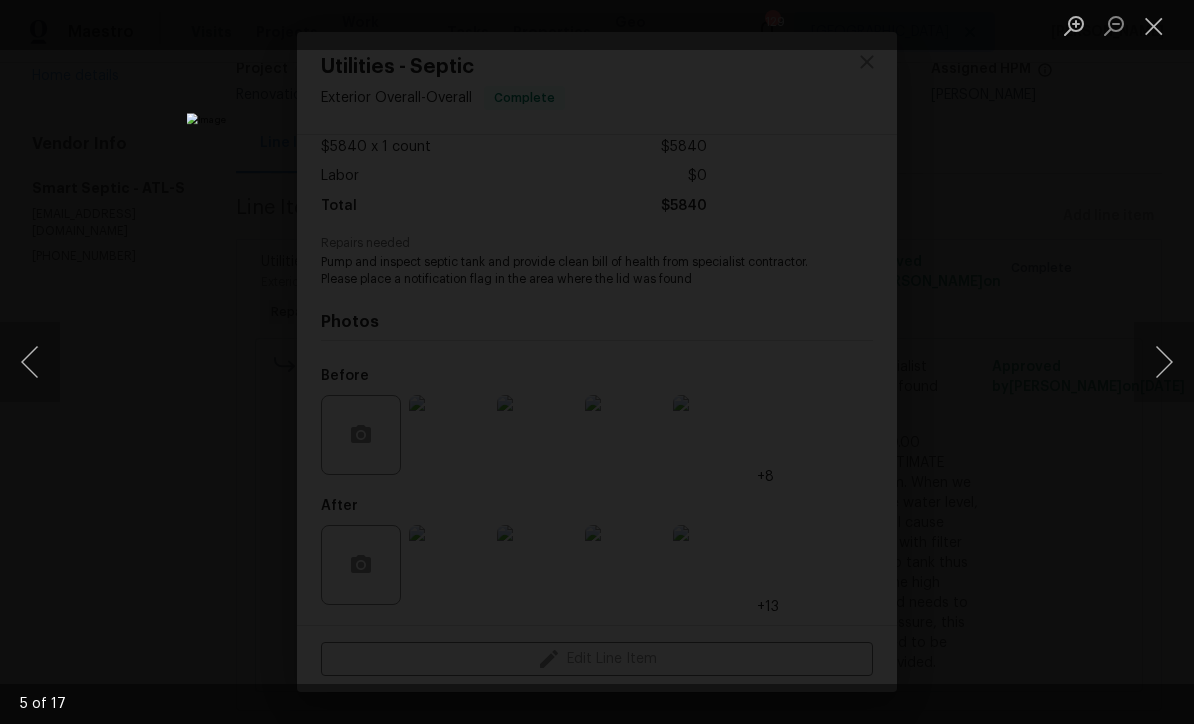click at bounding box center (1164, 362) 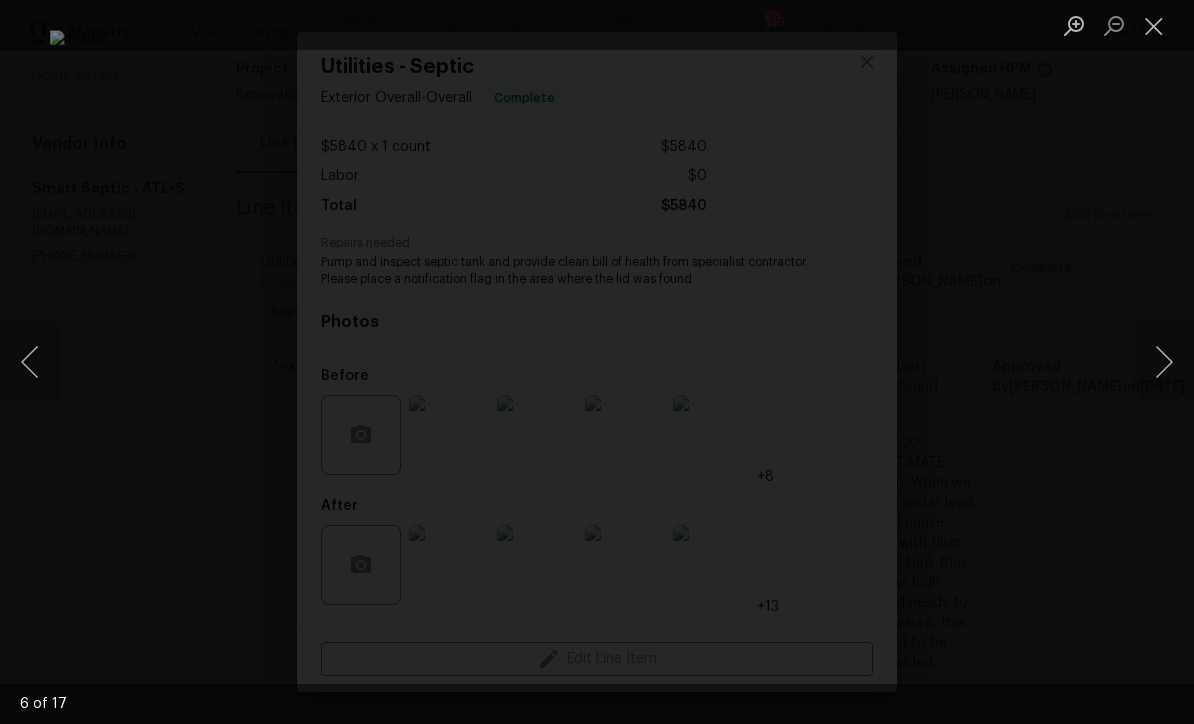 click at bounding box center [1164, 362] 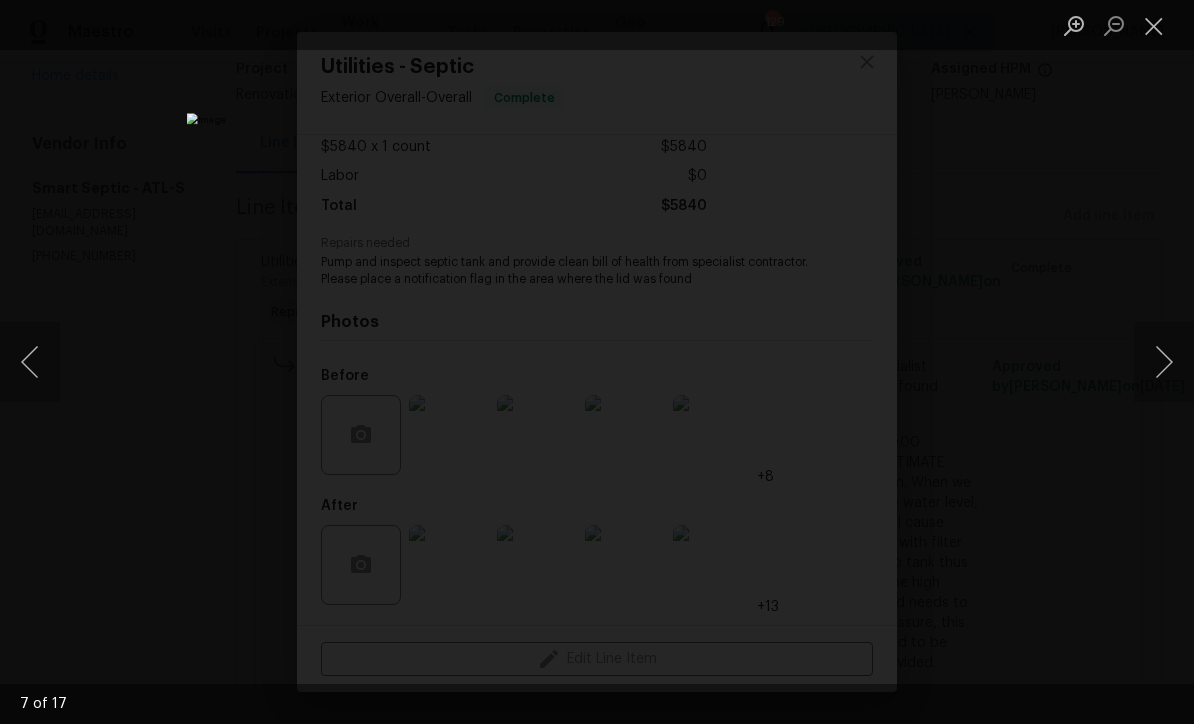 click at bounding box center [1164, 362] 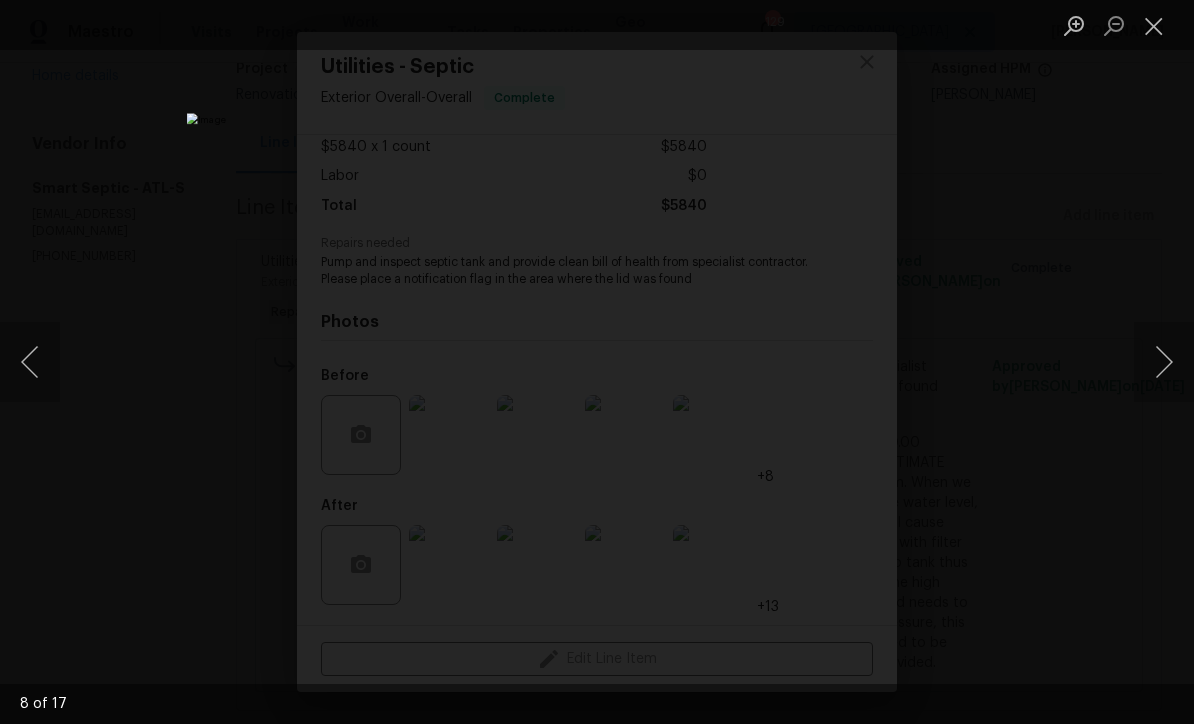 click at bounding box center [1164, 362] 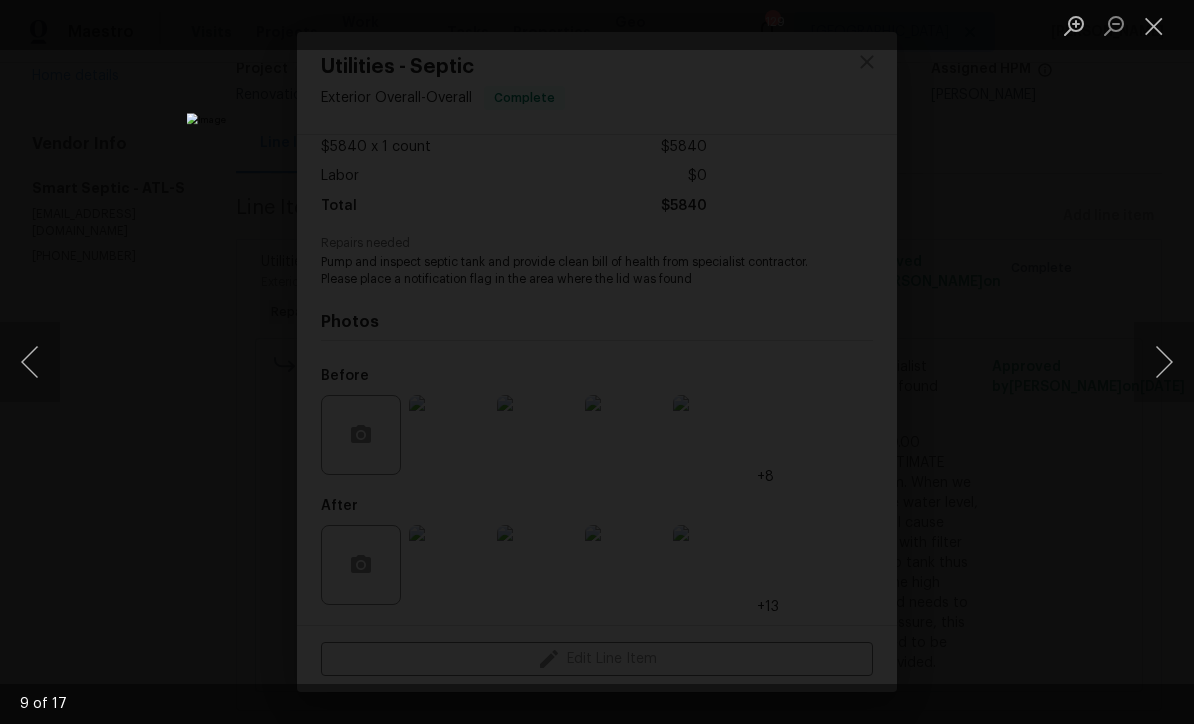 click at bounding box center [1164, 362] 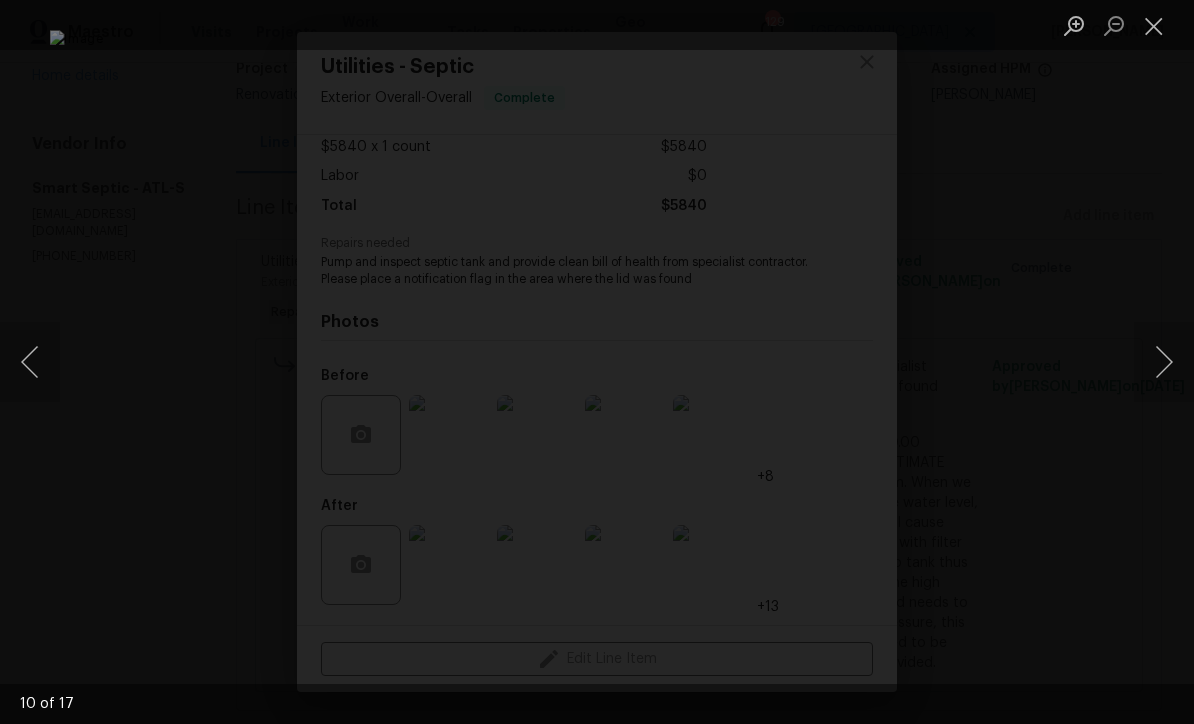 click at bounding box center (1164, 362) 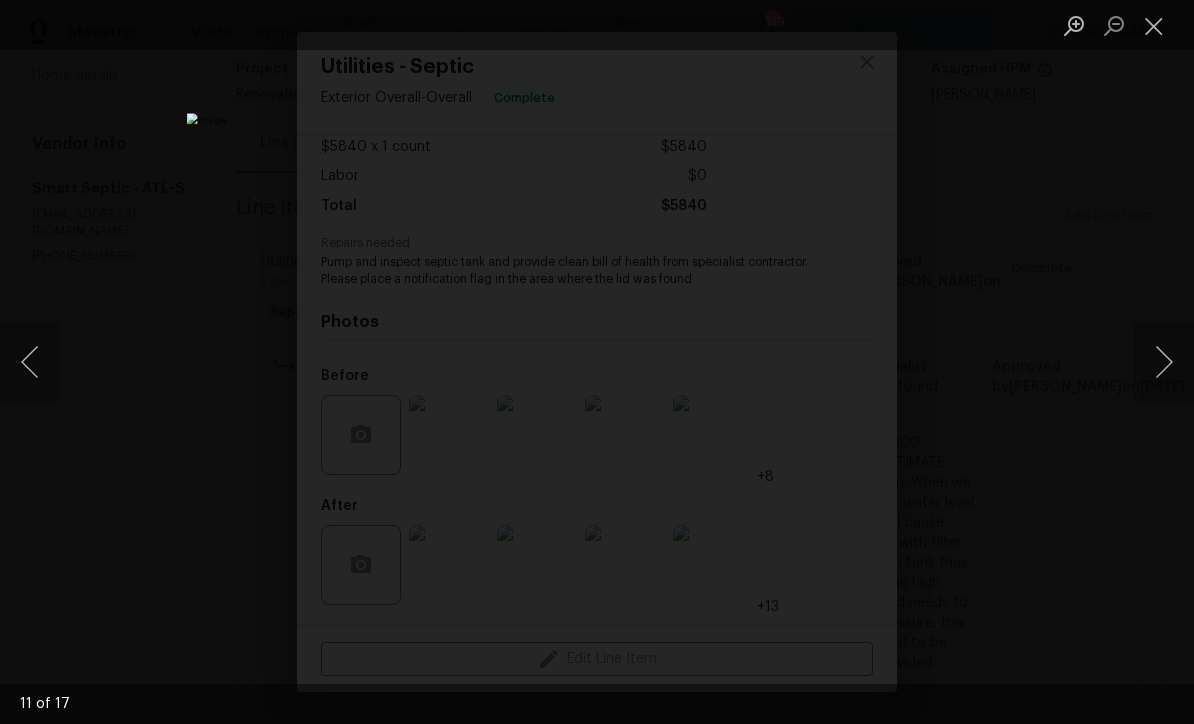 click at bounding box center (1164, 362) 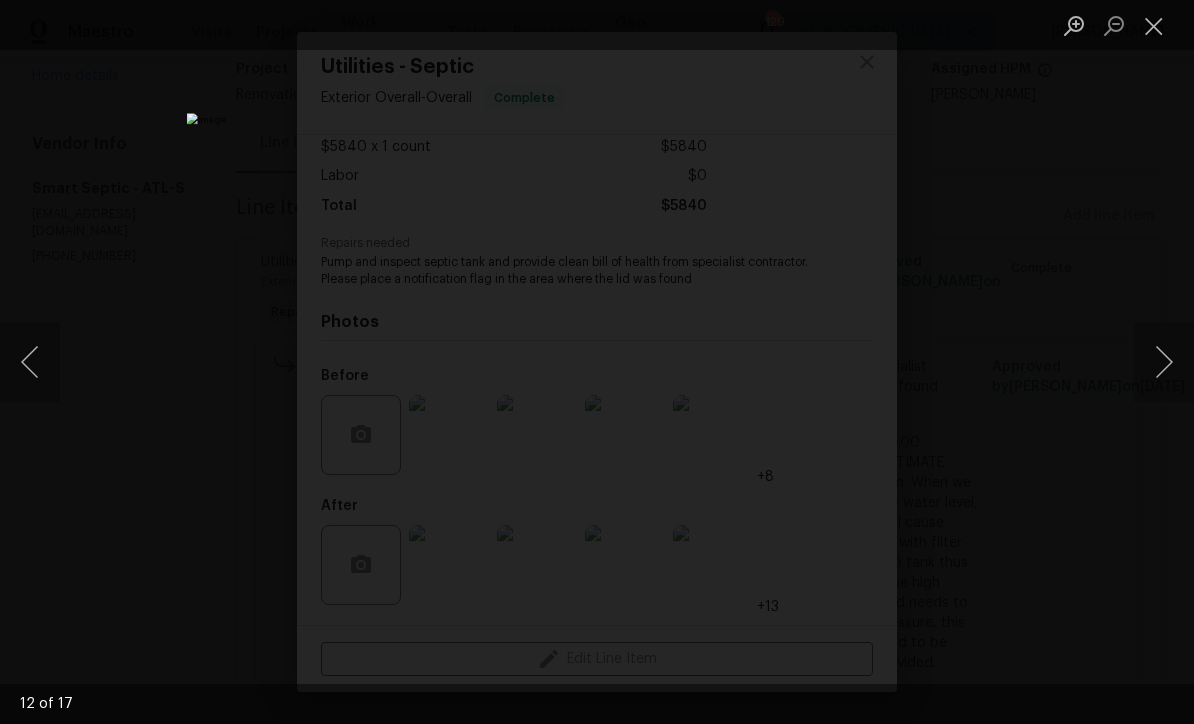 click at bounding box center (1164, 362) 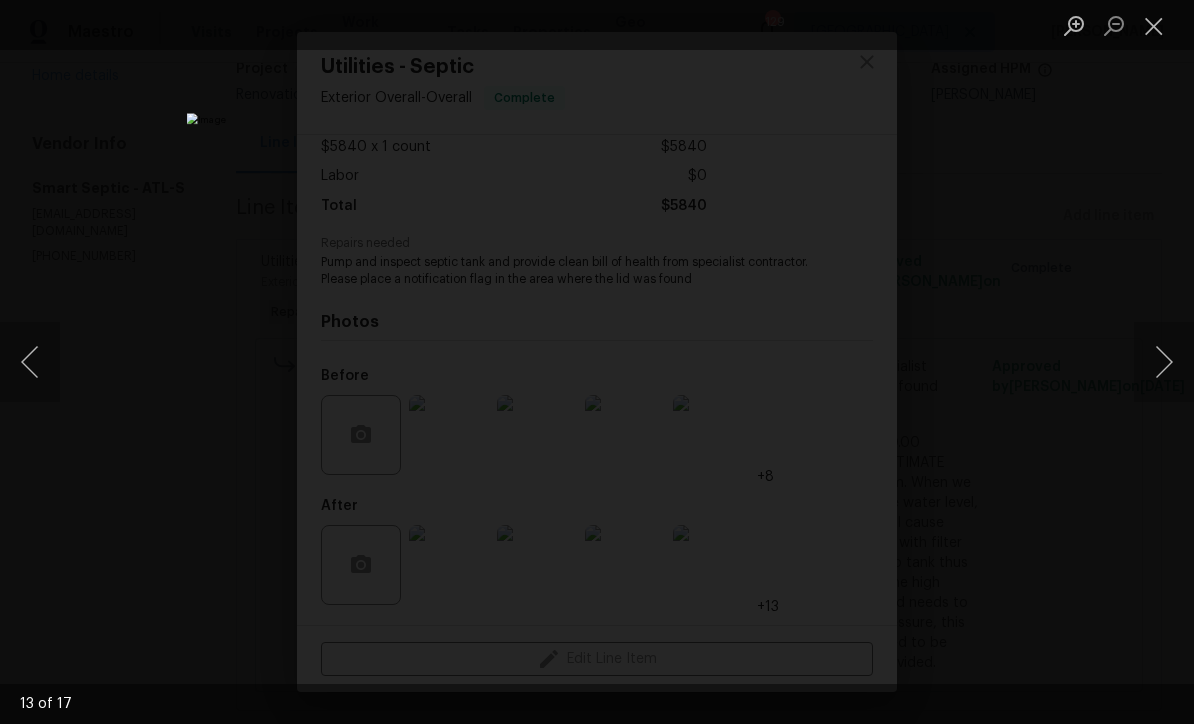 click at bounding box center [1164, 362] 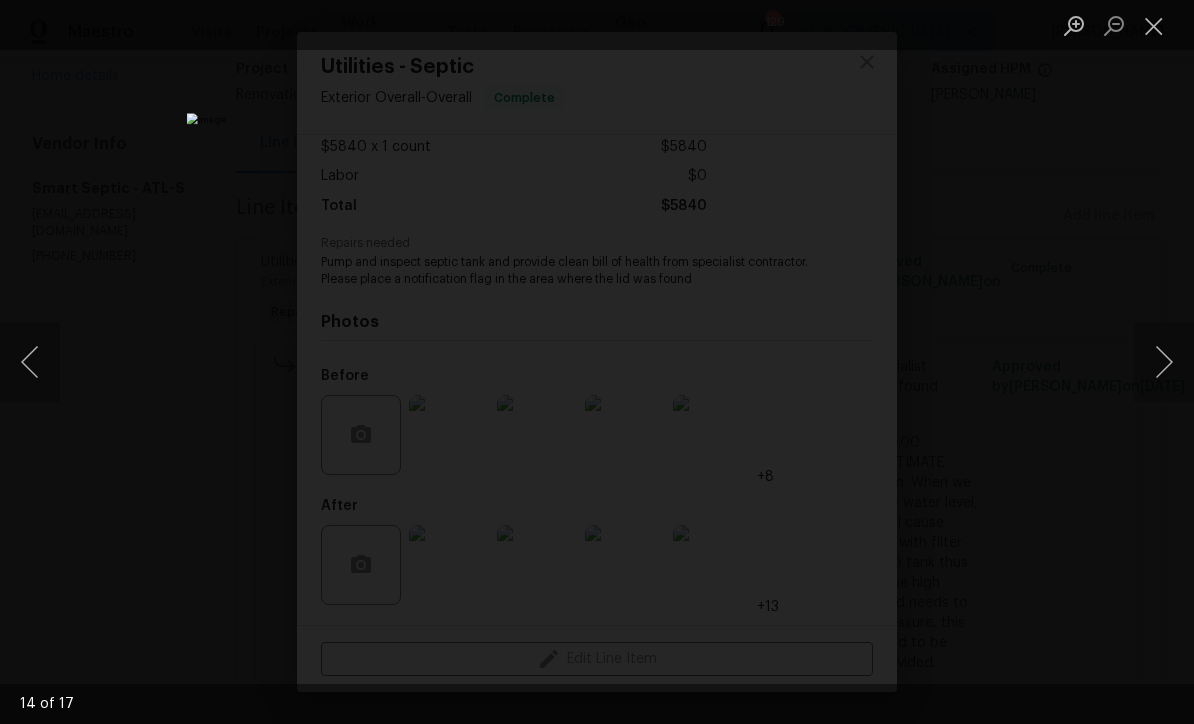 click at bounding box center [1164, 362] 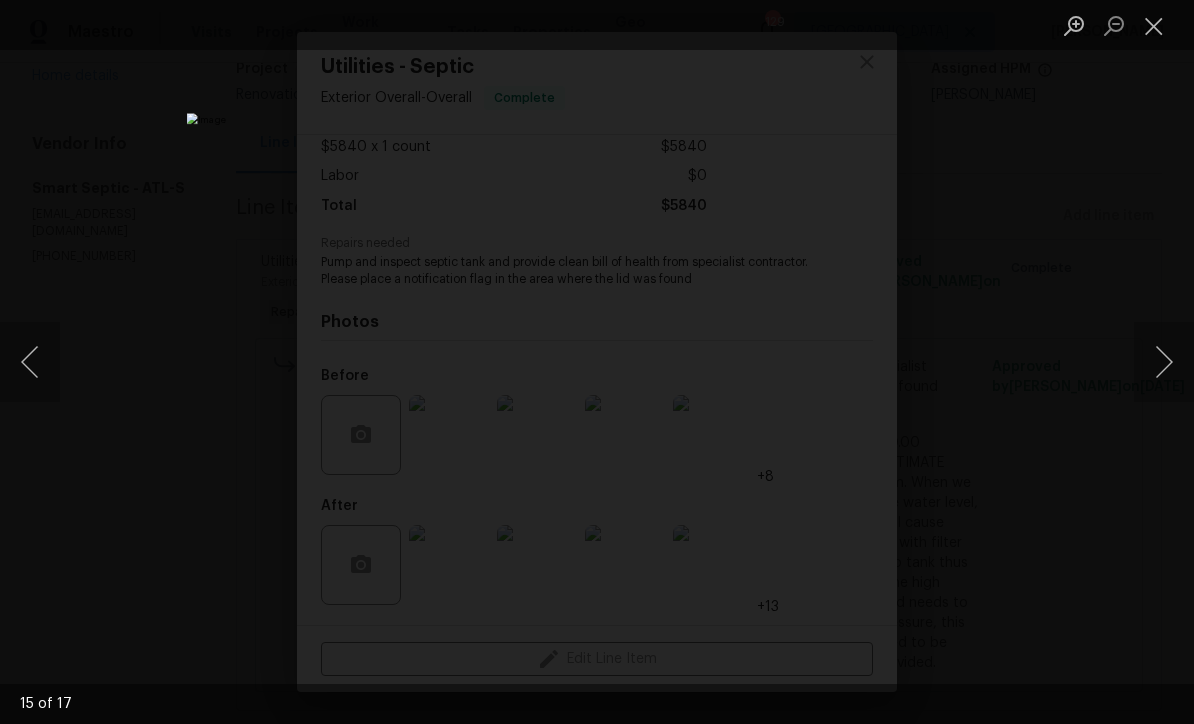 click at bounding box center (1164, 362) 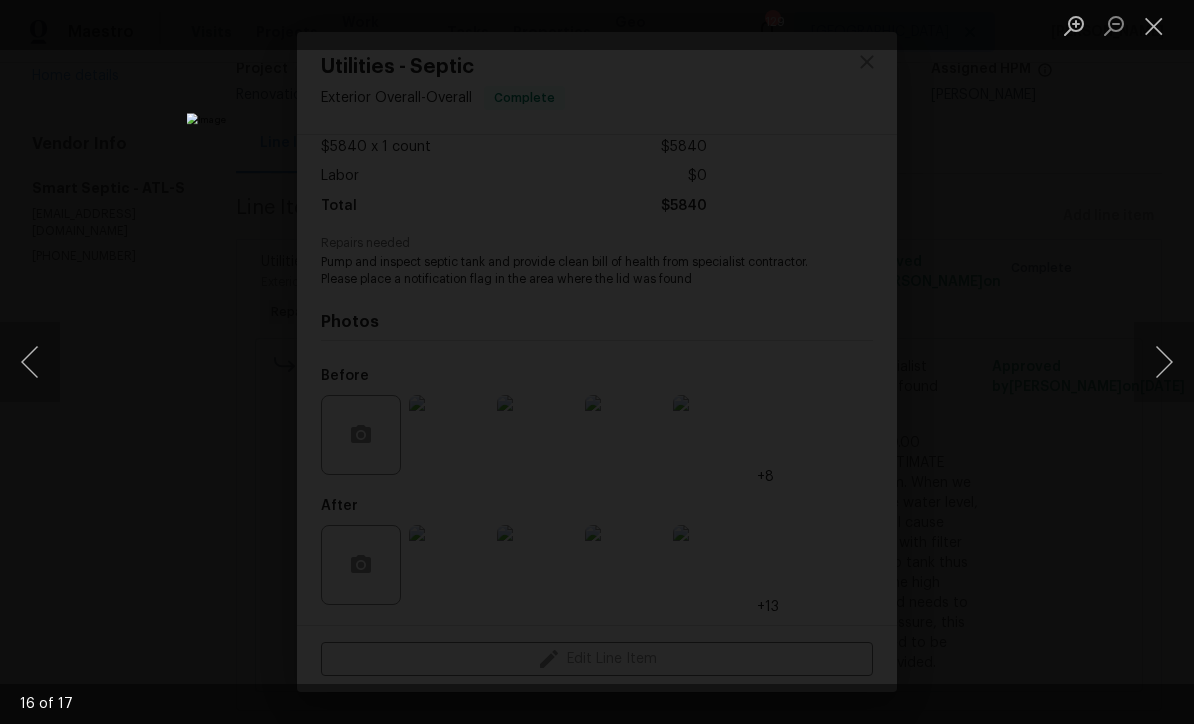 click at bounding box center [1164, 362] 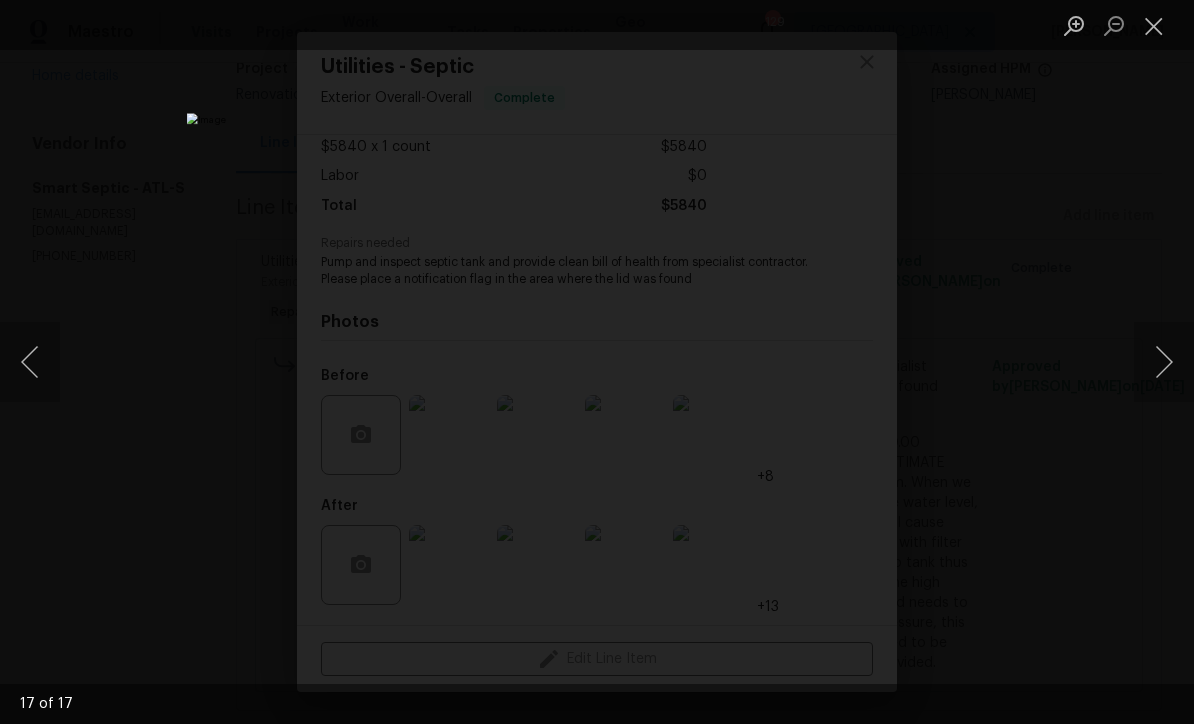 click at bounding box center (1154, 25) 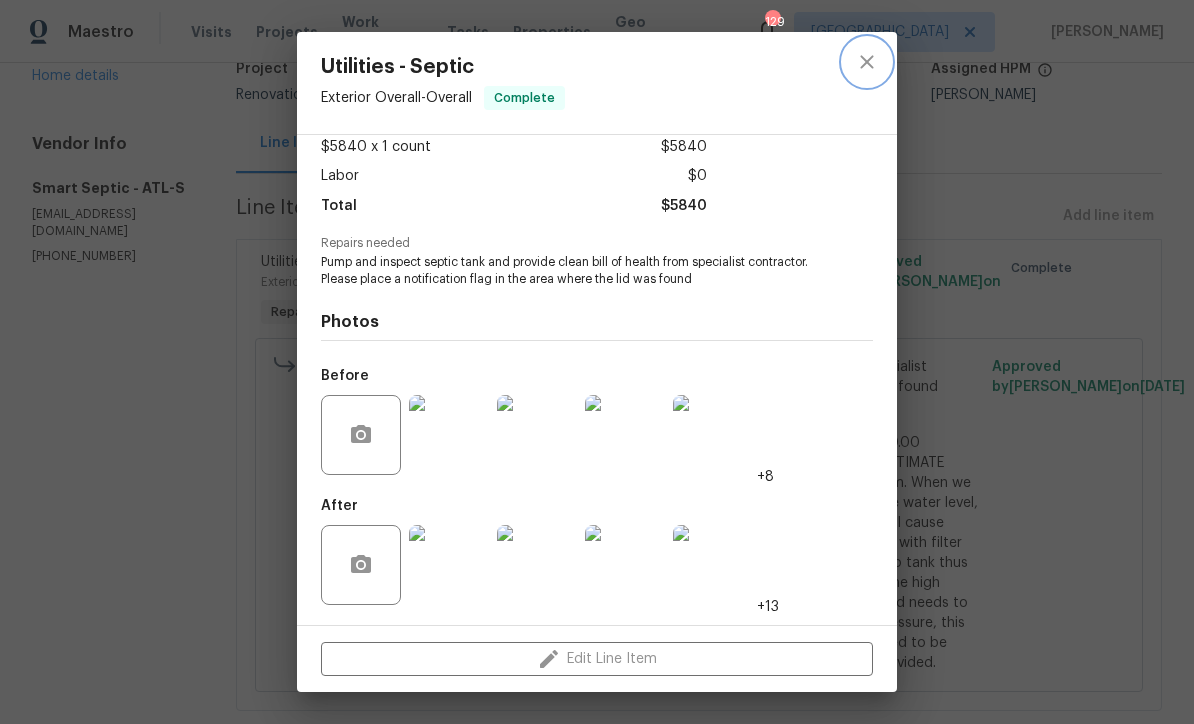 click 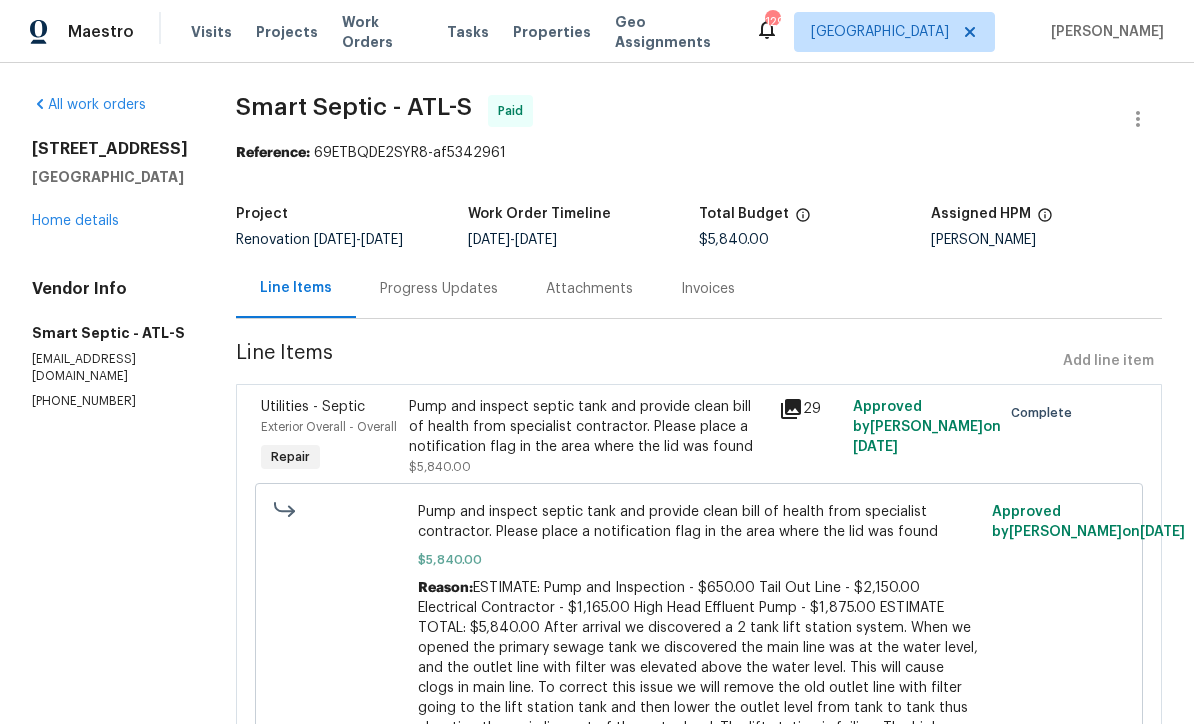scroll, scrollTop: 0, scrollLeft: 0, axis: both 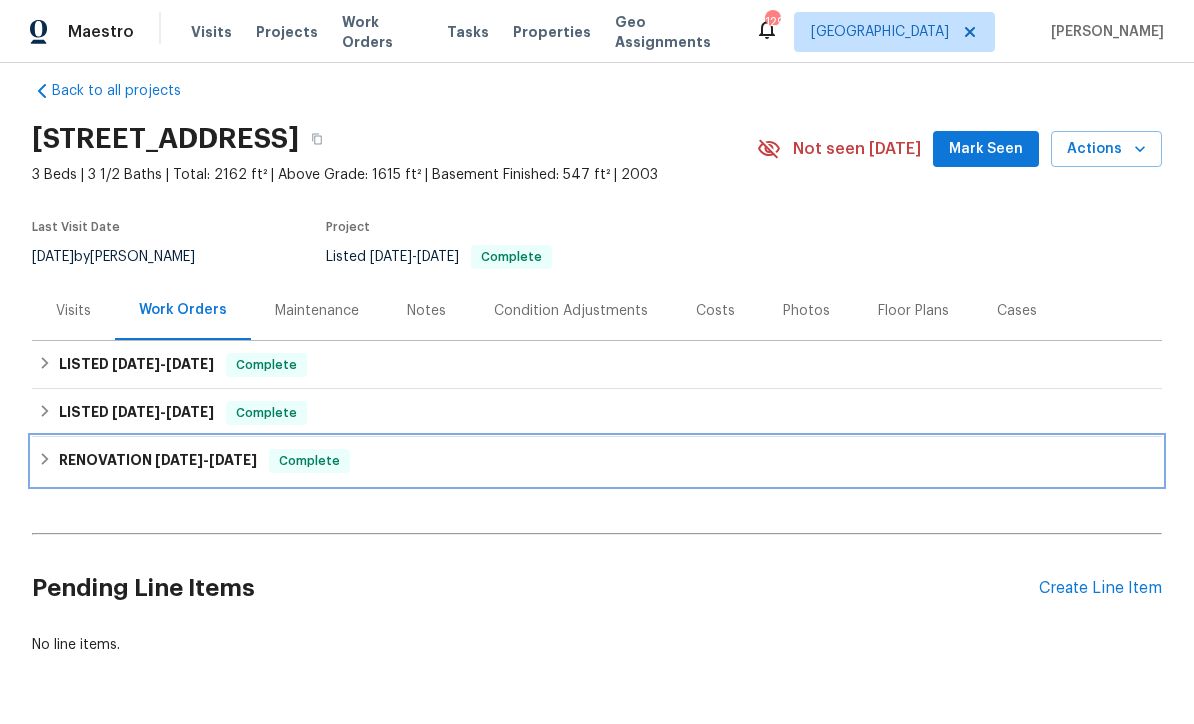 click on "RENOVATION   3/5/25  -  3/14/25" at bounding box center [158, 461] 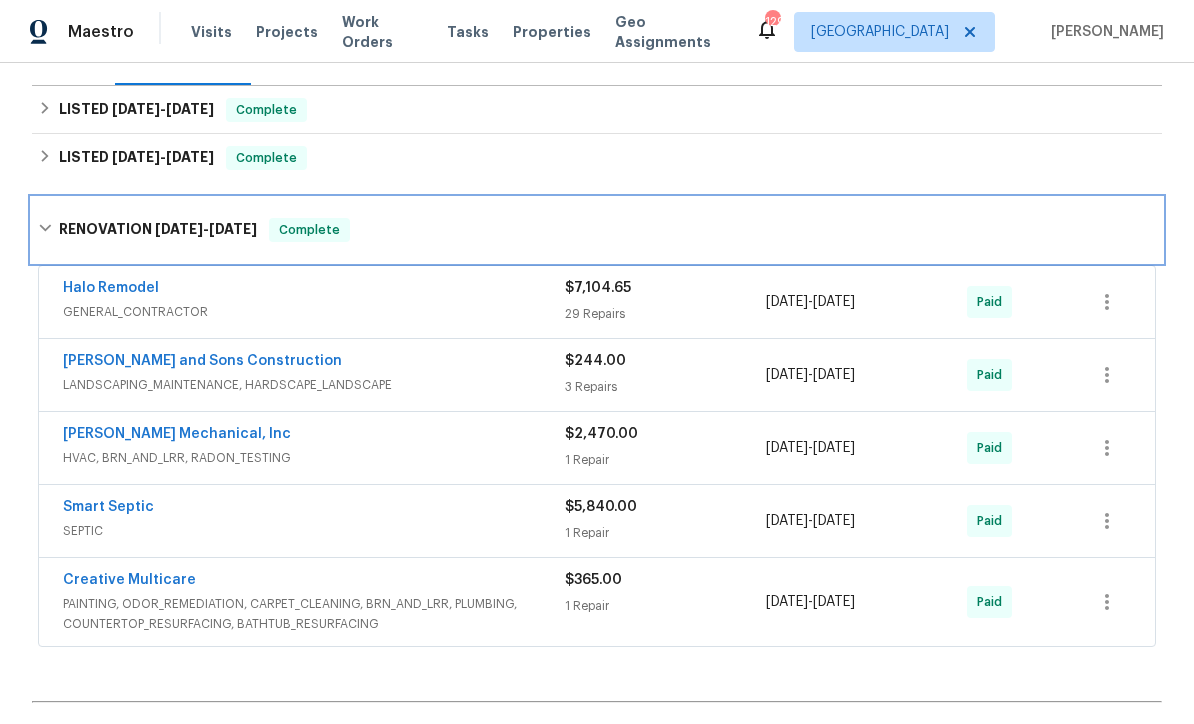 scroll, scrollTop: 349, scrollLeft: 0, axis: vertical 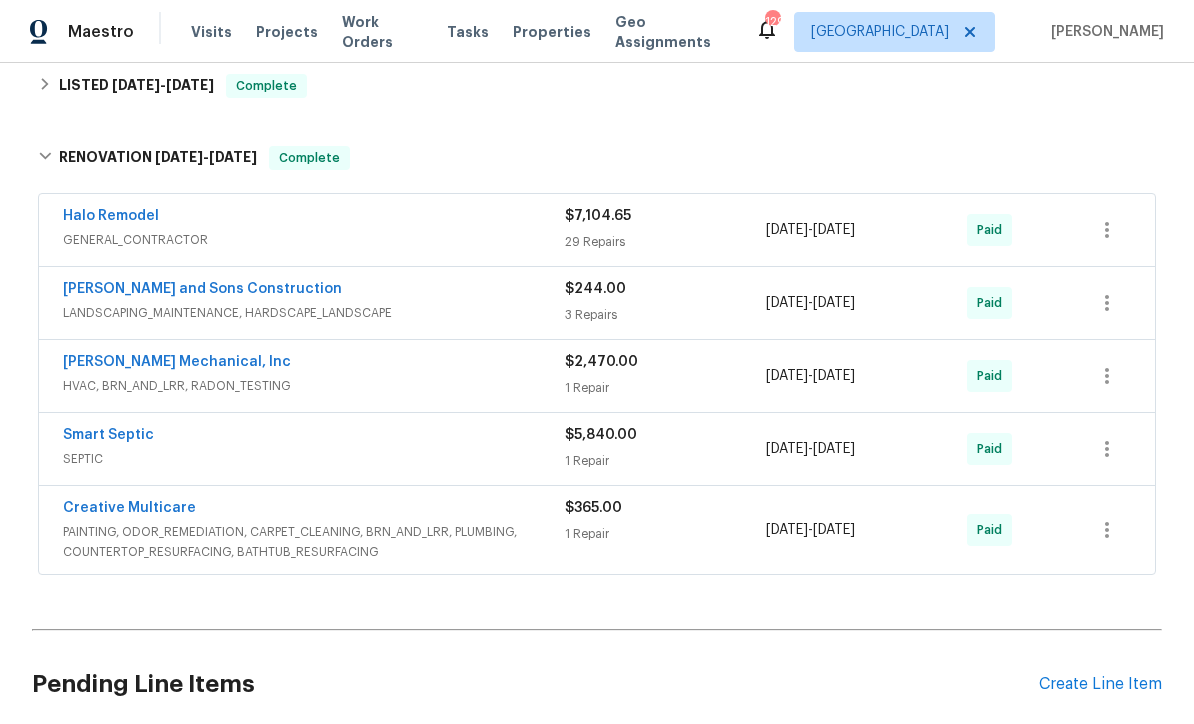 click on "JH Martin Mechanical, Inc" at bounding box center (177, 362) 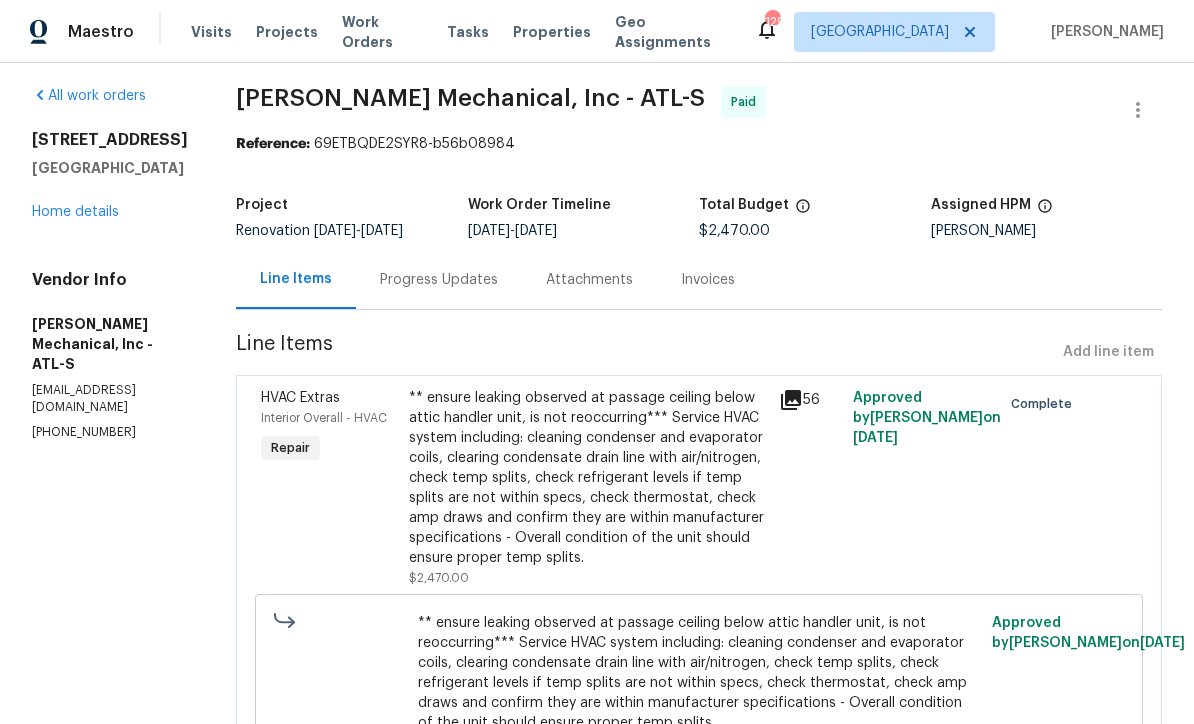 scroll, scrollTop: 11, scrollLeft: 0, axis: vertical 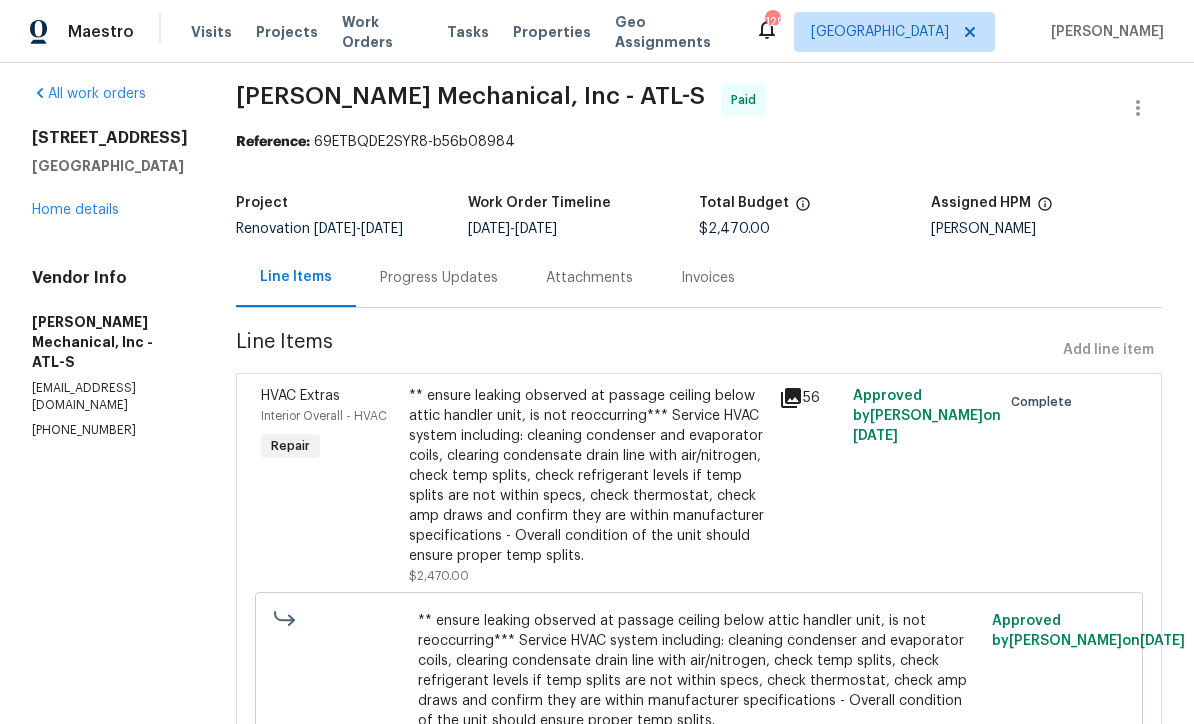 click on "Home details" at bounding box center (75, 210) 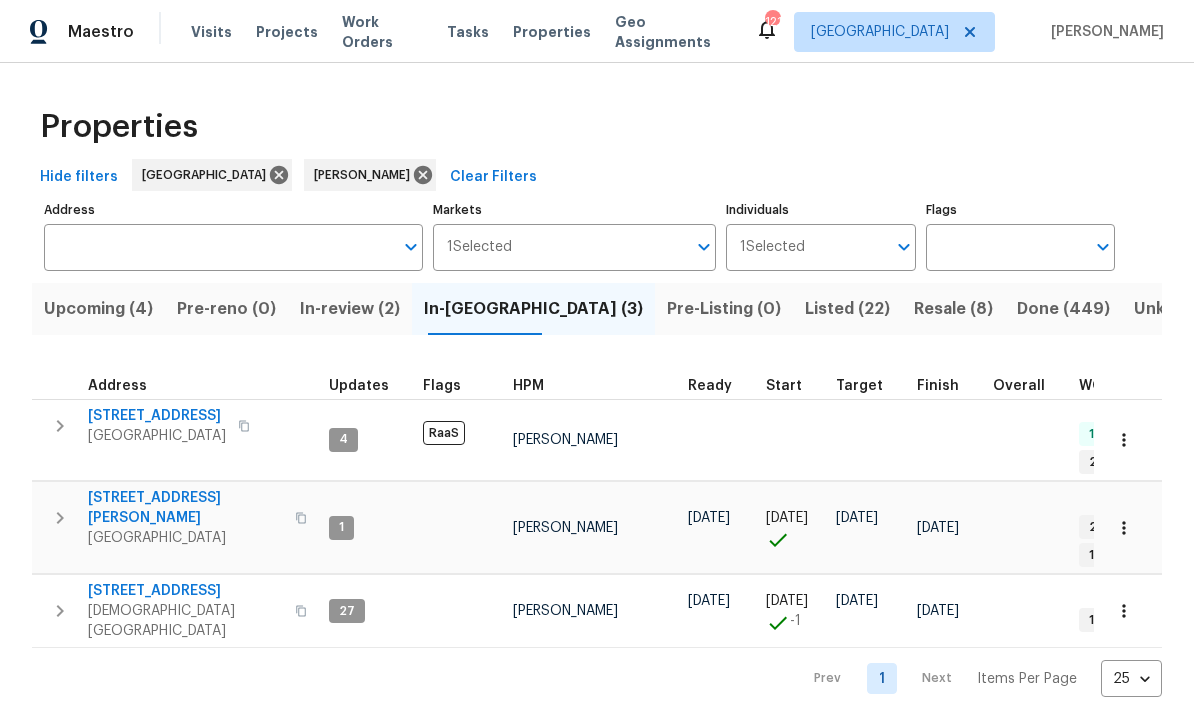 scroll, scrollTop: 0, scrollLeft: 0, axis: both 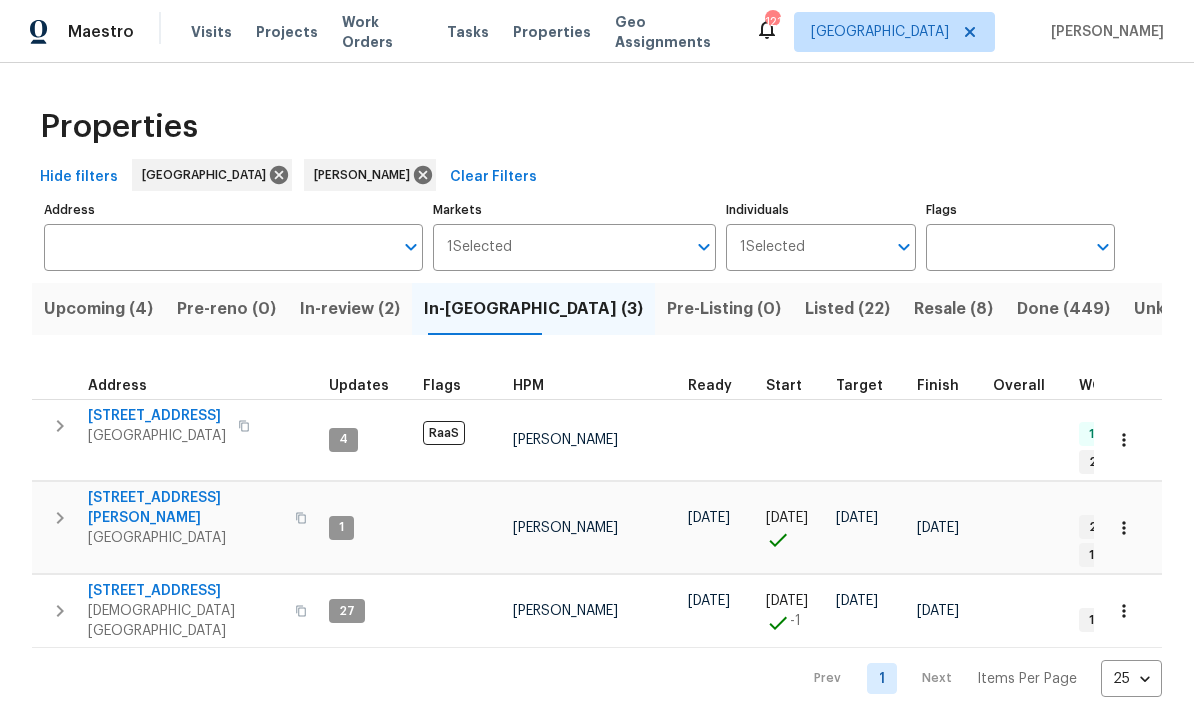 click on "[STREET_ADDRESS][PERSON_NAME]" at bounding box center (185, 508) 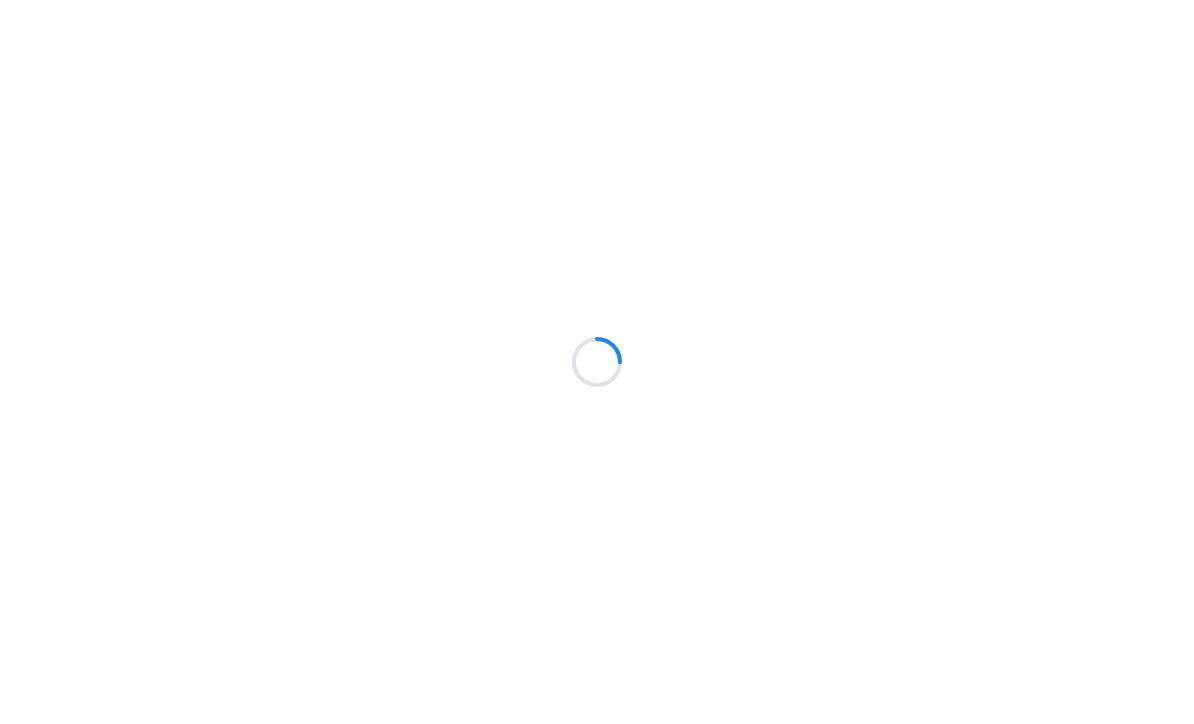 scroll, scrollTop: 0, scrollLeft: 0, axis: both 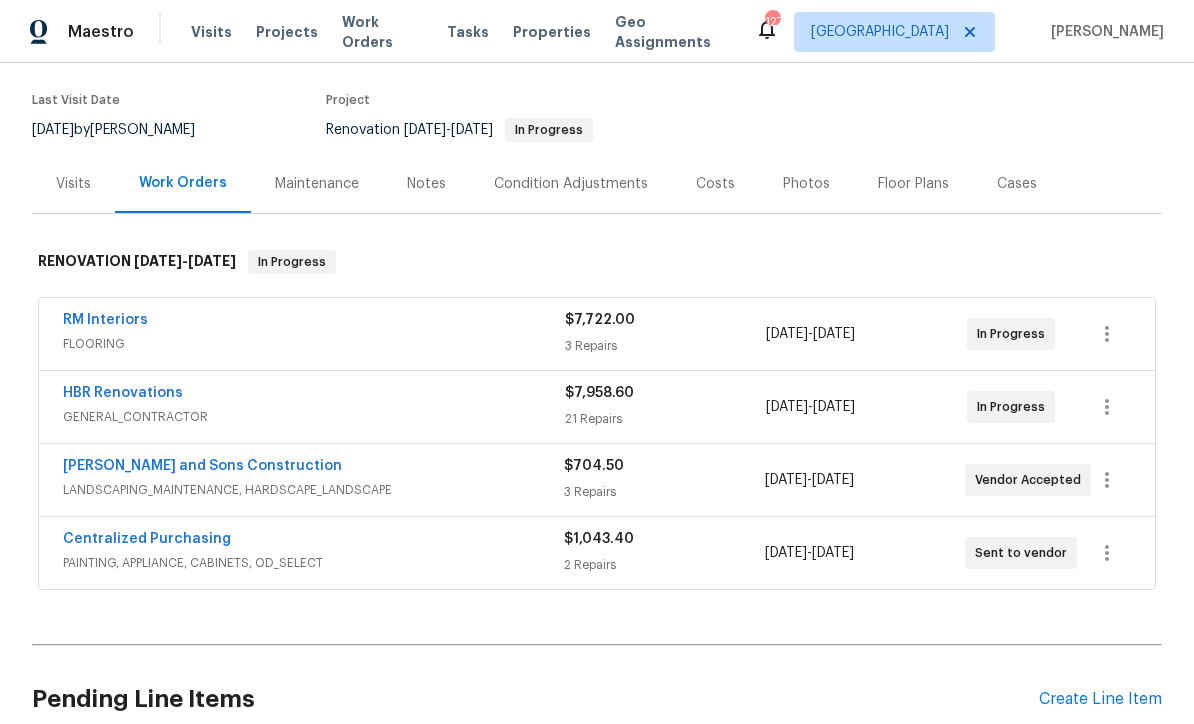 click on "RM Interiors" at bounding box center [105, 320] 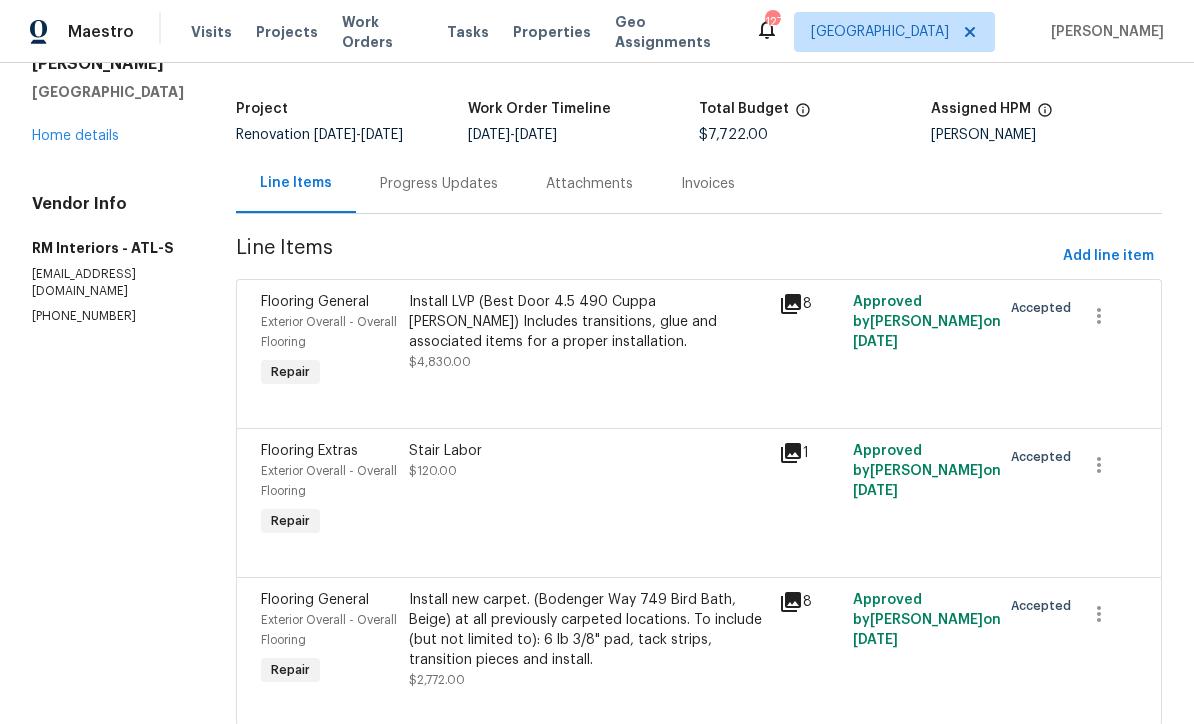 scroll, scrollTop: 104, scrollLeft: 0, axis: vertical 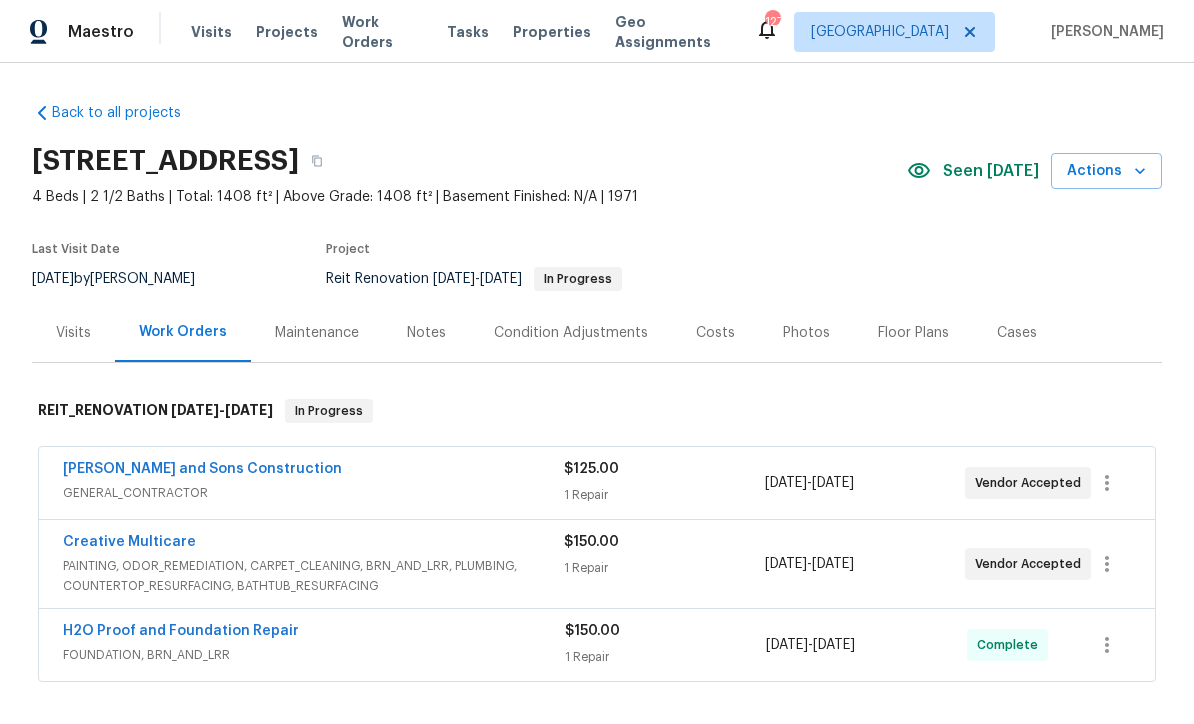 click on "[PERSON_NAME] and Sons Construction" at bounding box center [202, 469] 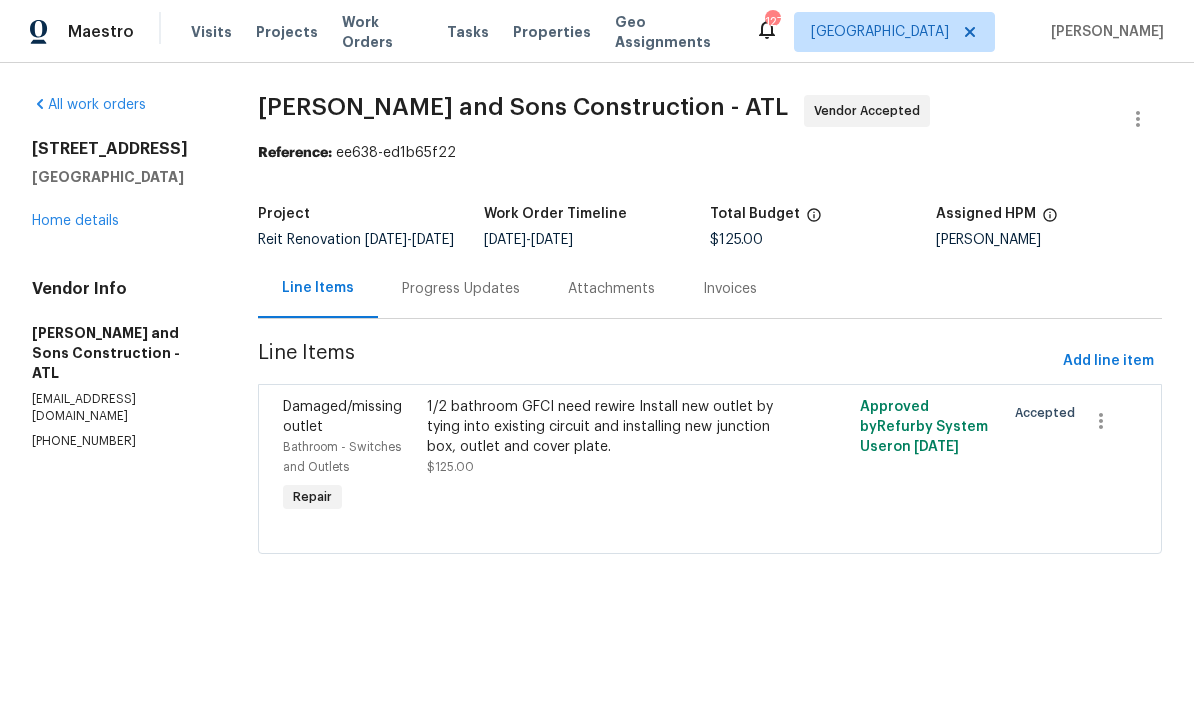 click on "1/2 bathroom GFCI need rewire
Install new outlet by tying into existing circuit and installing new junction box, outlet and cover plate." at bounding box center (601, 427) 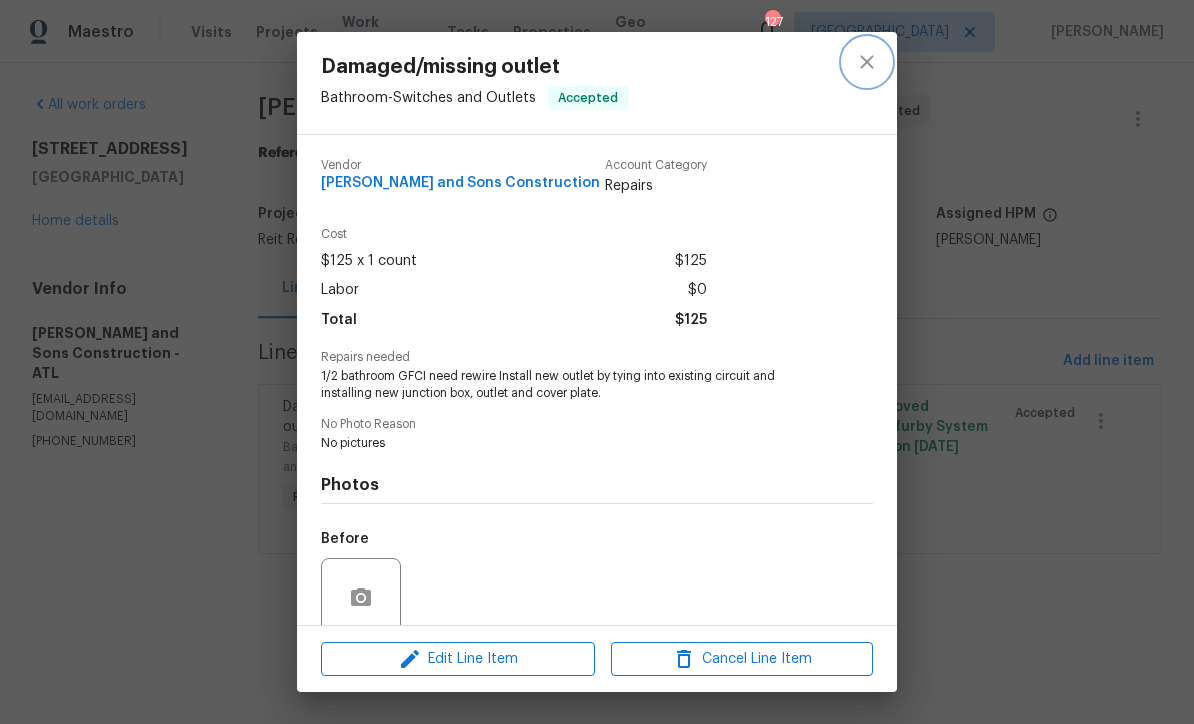click 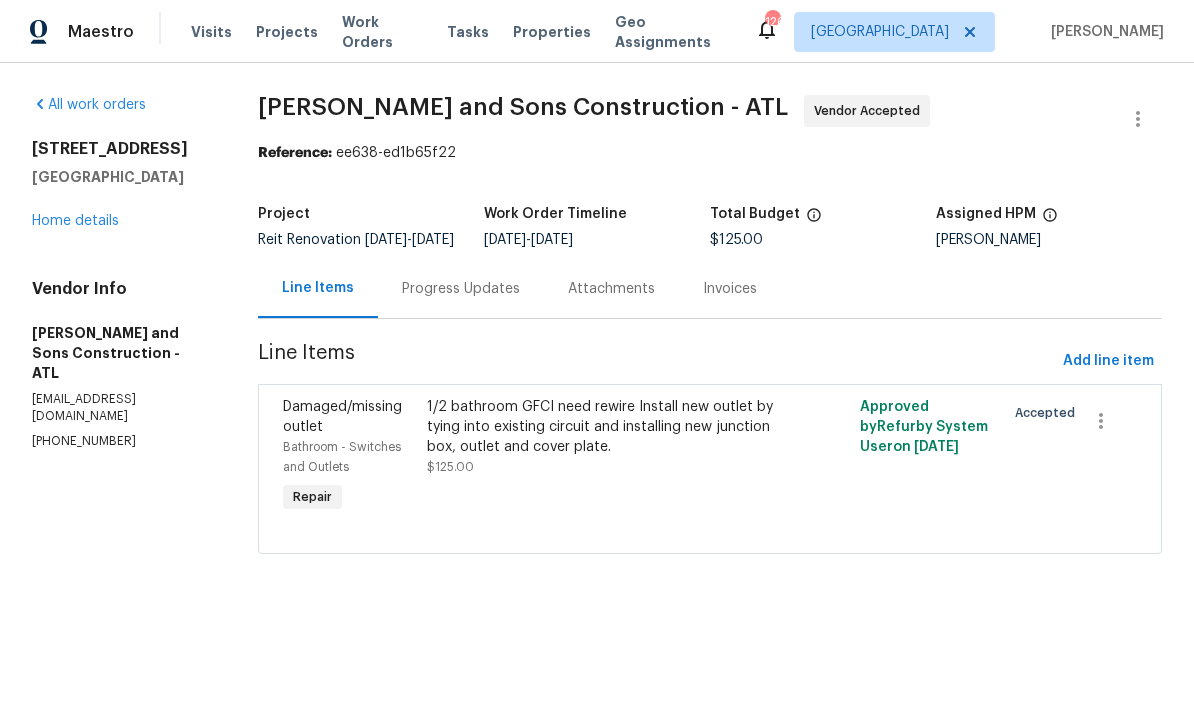 click on "1/2 bathroom GFCI need rewire
Install new outlet by tying into existing circuit and installing new junction box, outlet and cover plate." at bounding box center (601, 427) 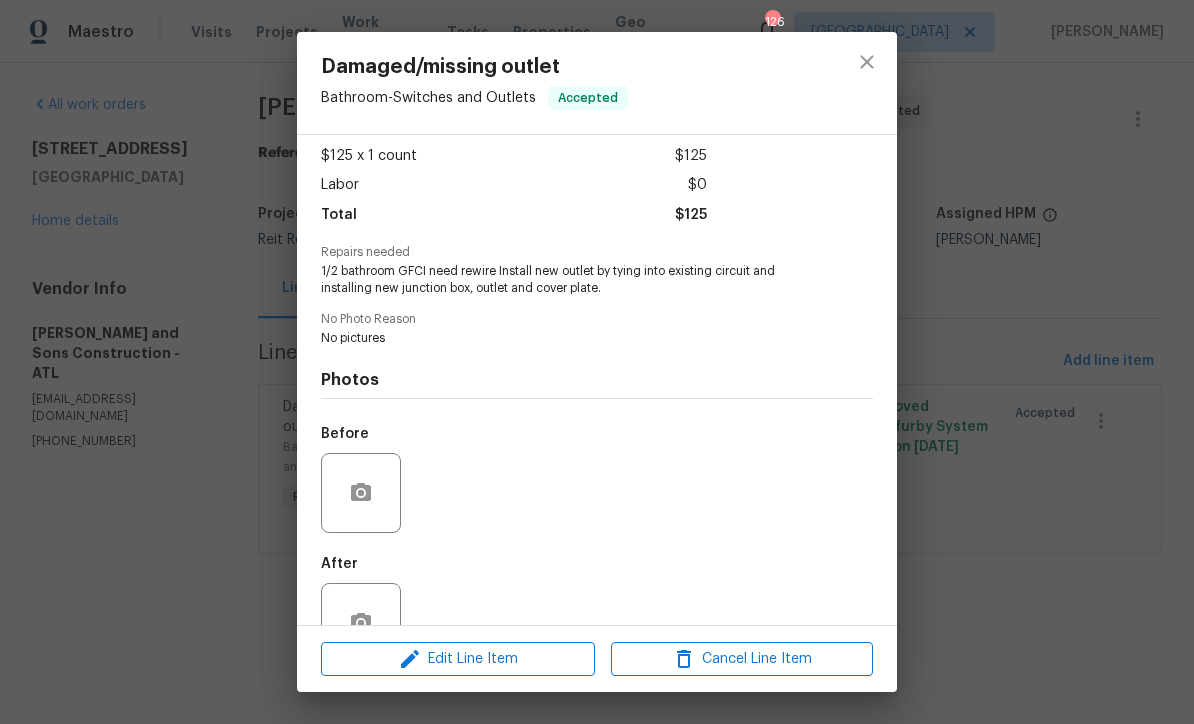 scroll, scrollTop: 166, scrollLeft: 0, axis: vertical 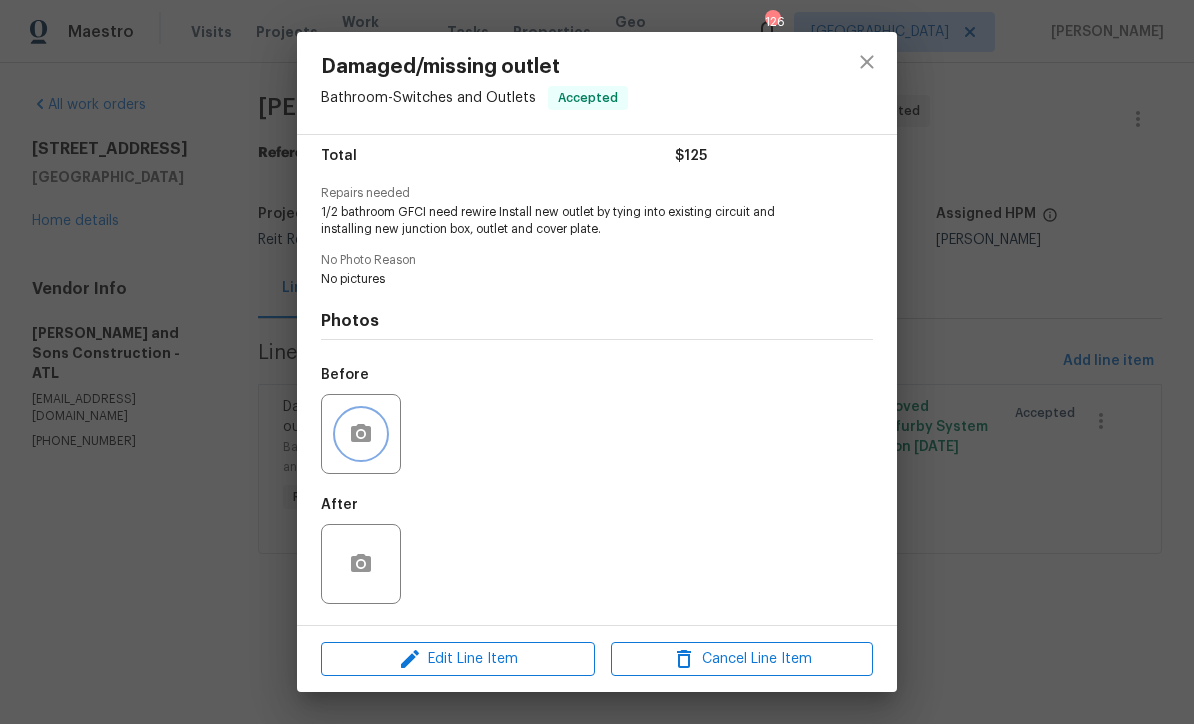 click at bounding box center (361, 434) 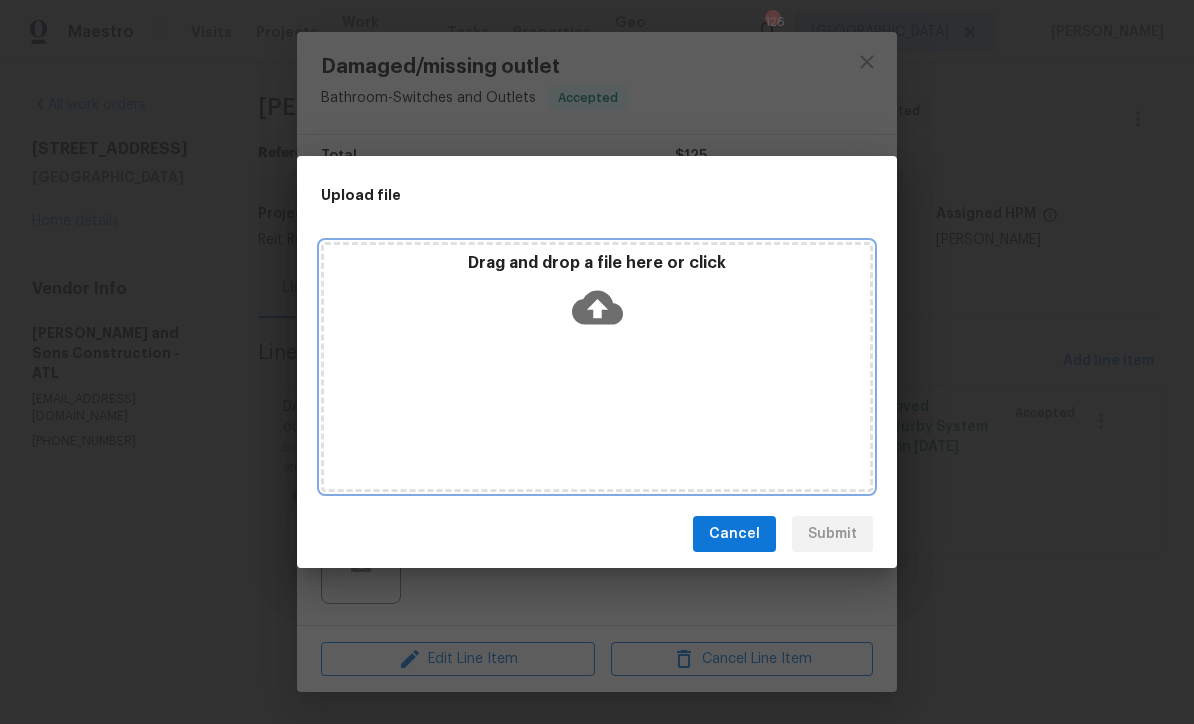 click 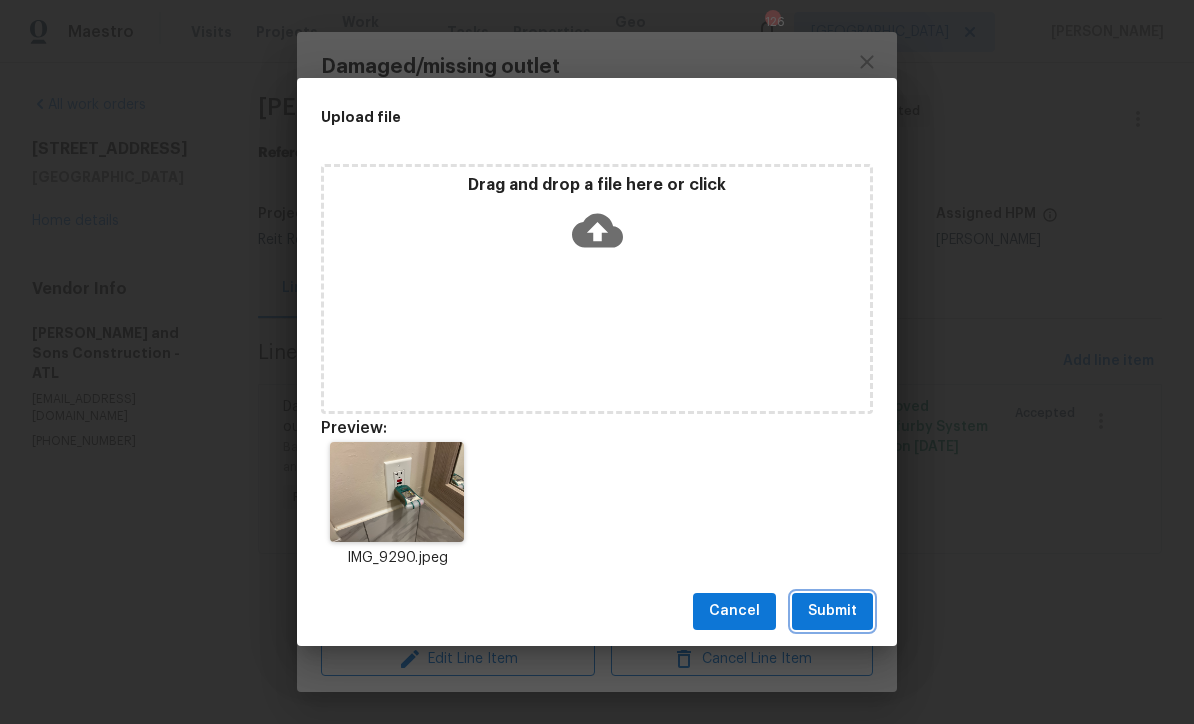 click on "Submit" at bounding box center (832, 611) 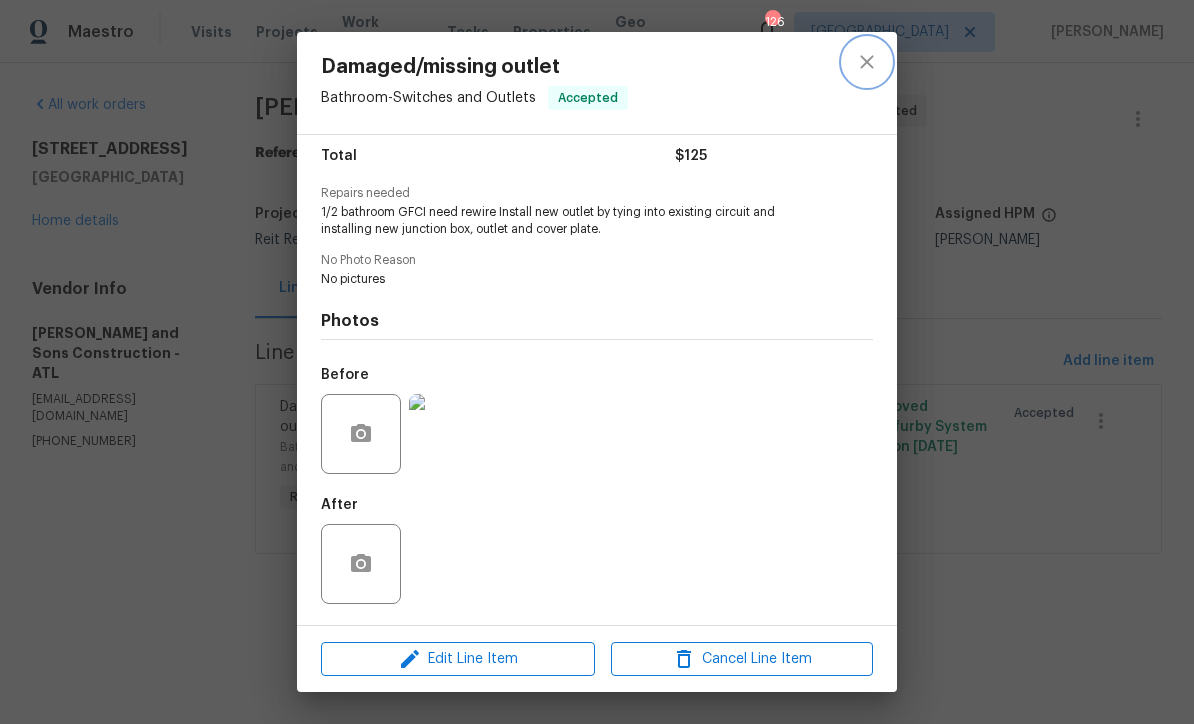 click 